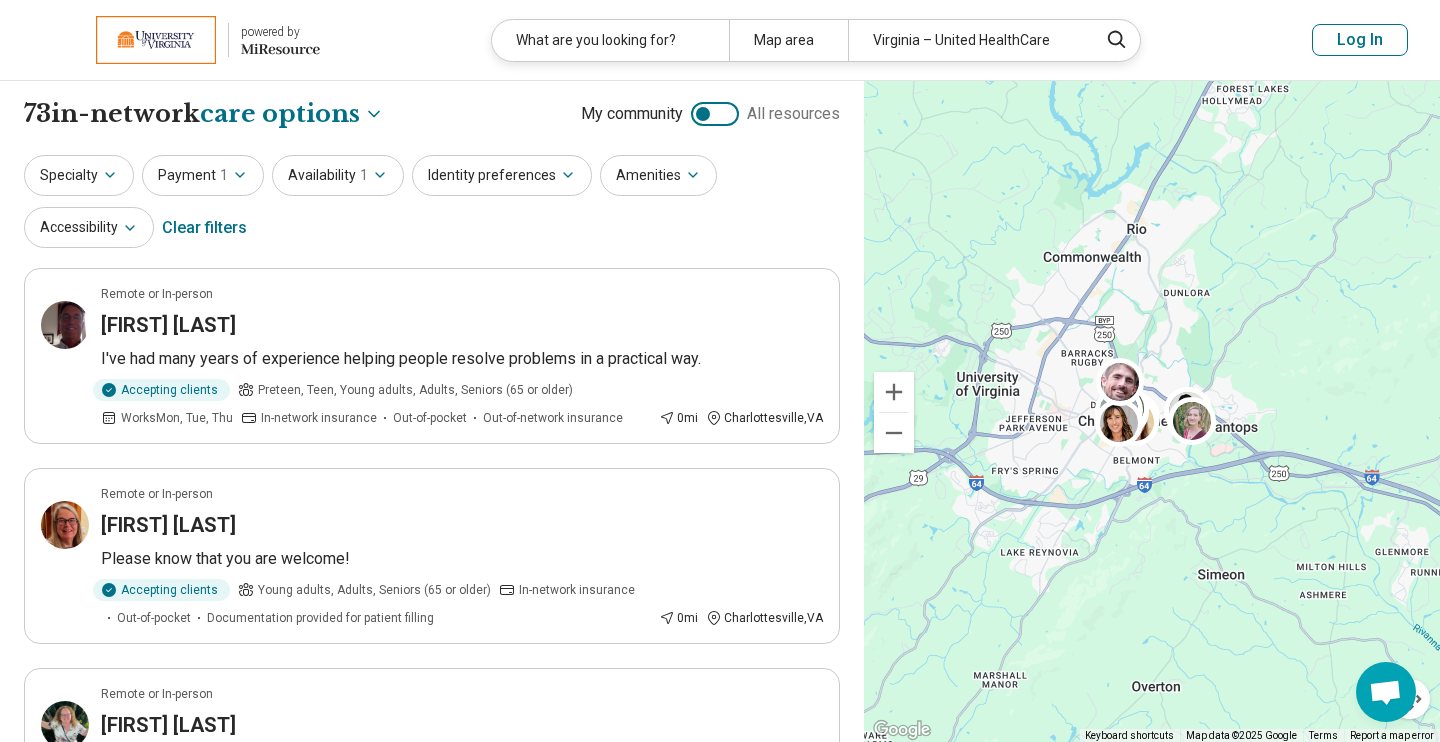 scroll, scrollTop: 0, scrollLeft: 0, axis: both 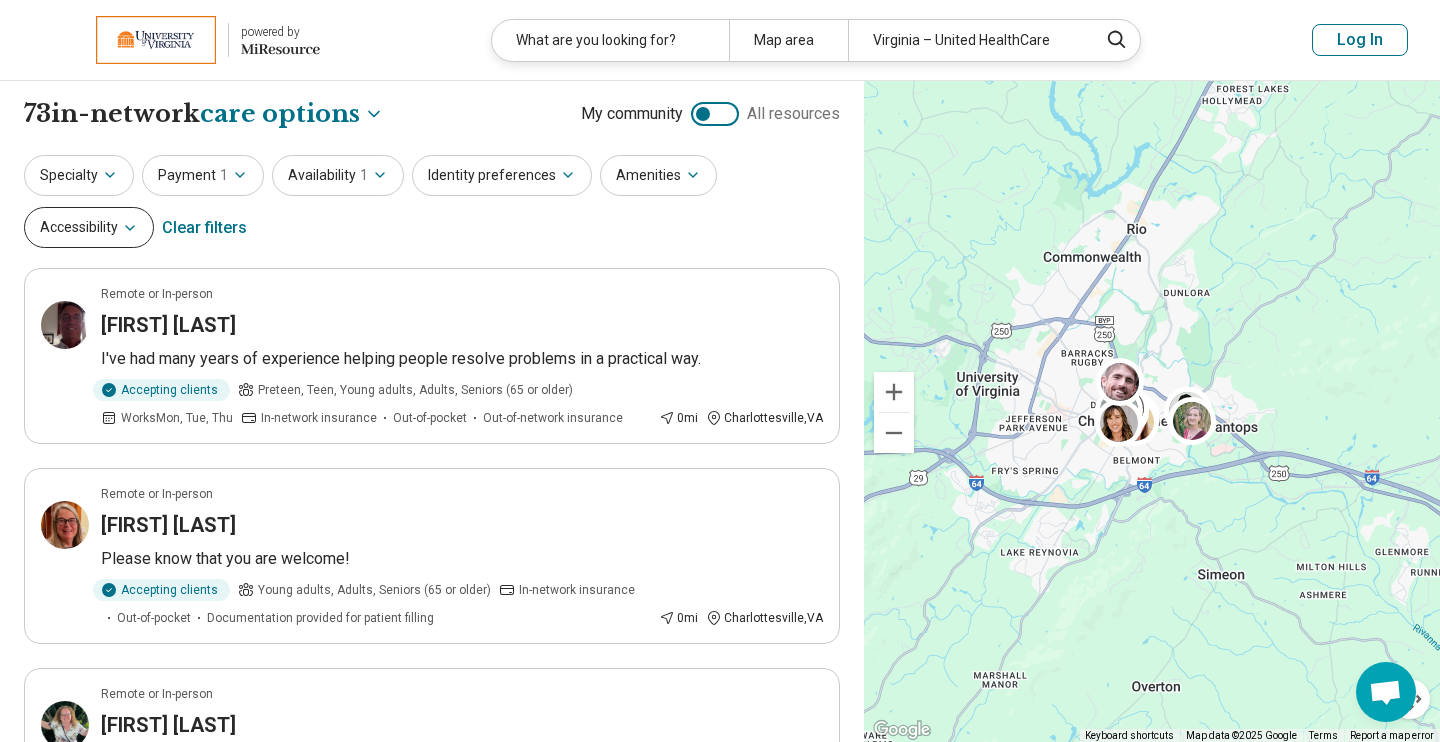 click on "Accessibility" at bounding box center [89, 227] 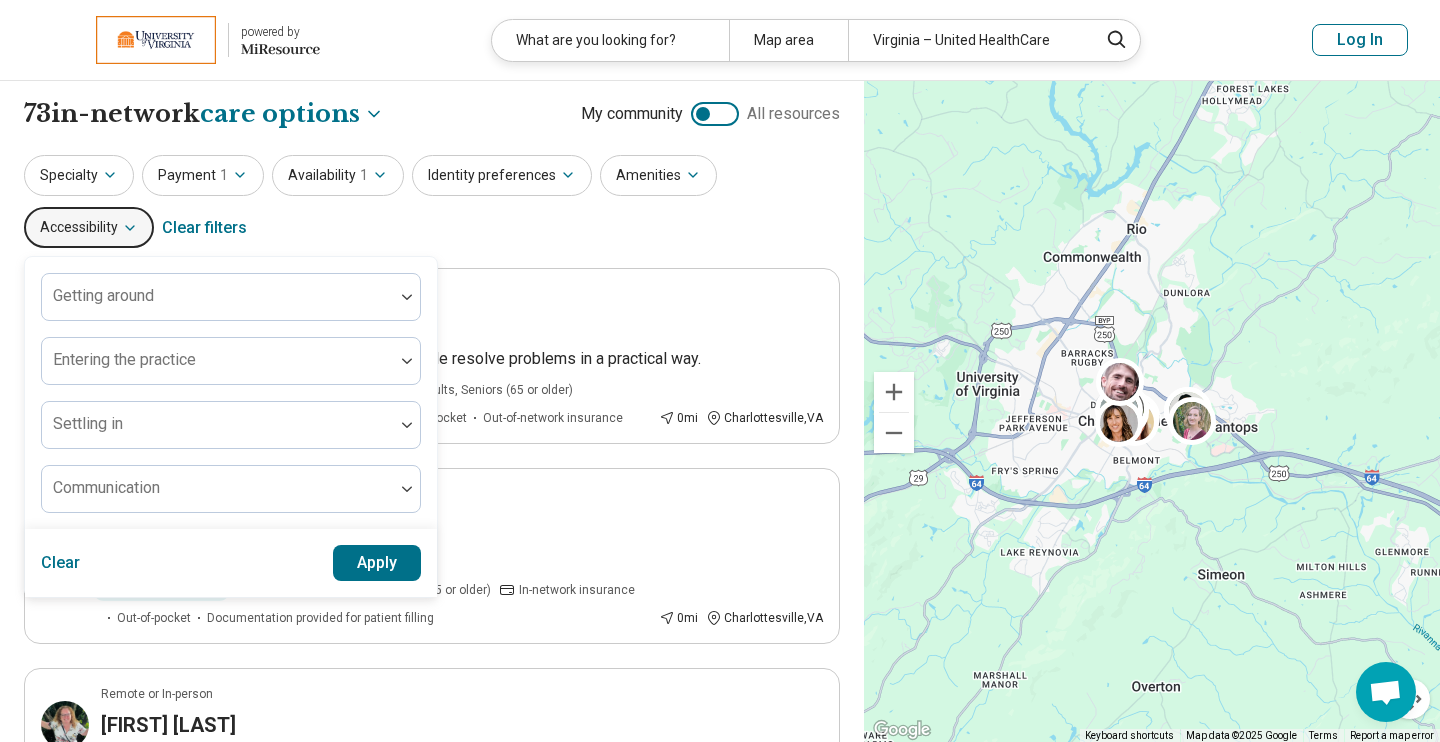 click on "Accessibility" at bounding box center [89, 227] 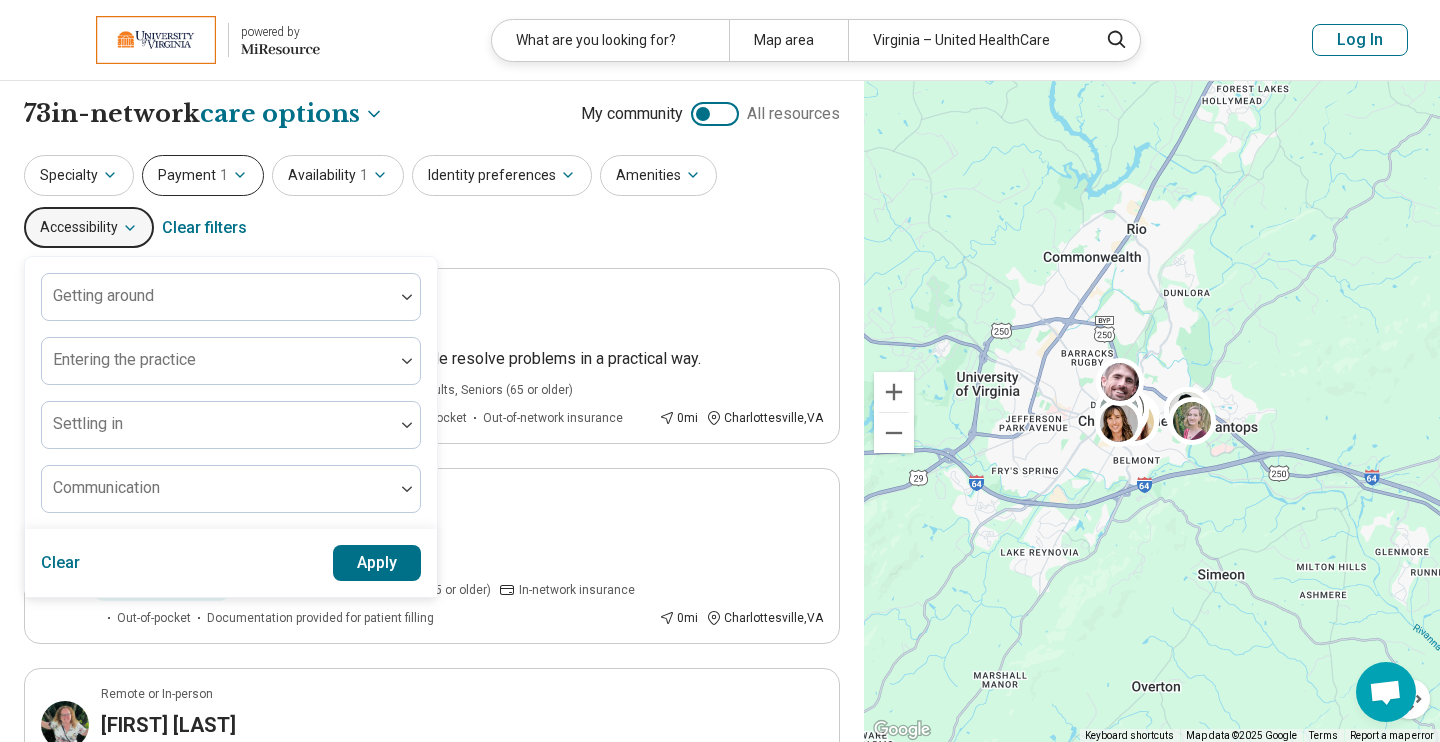 click 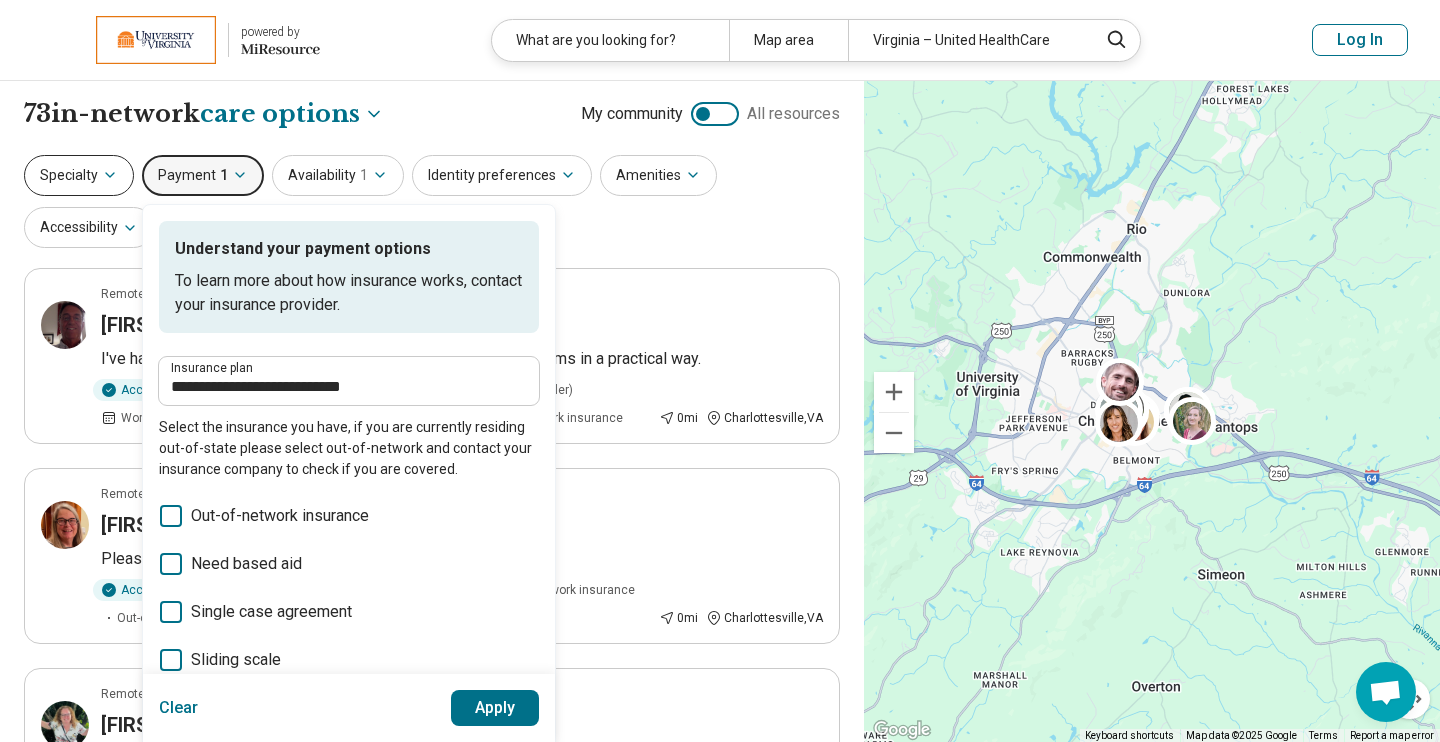 click 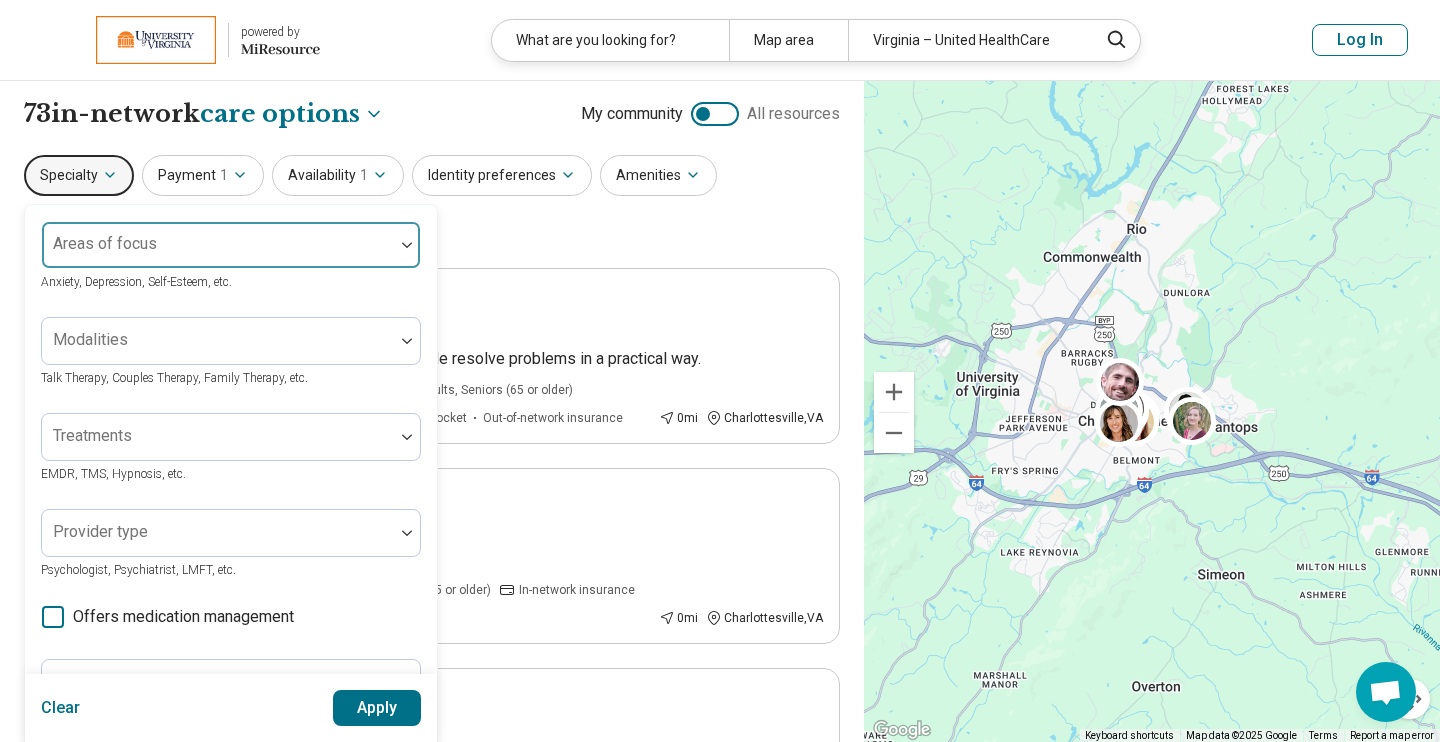 click at bounding box center [218, 253] 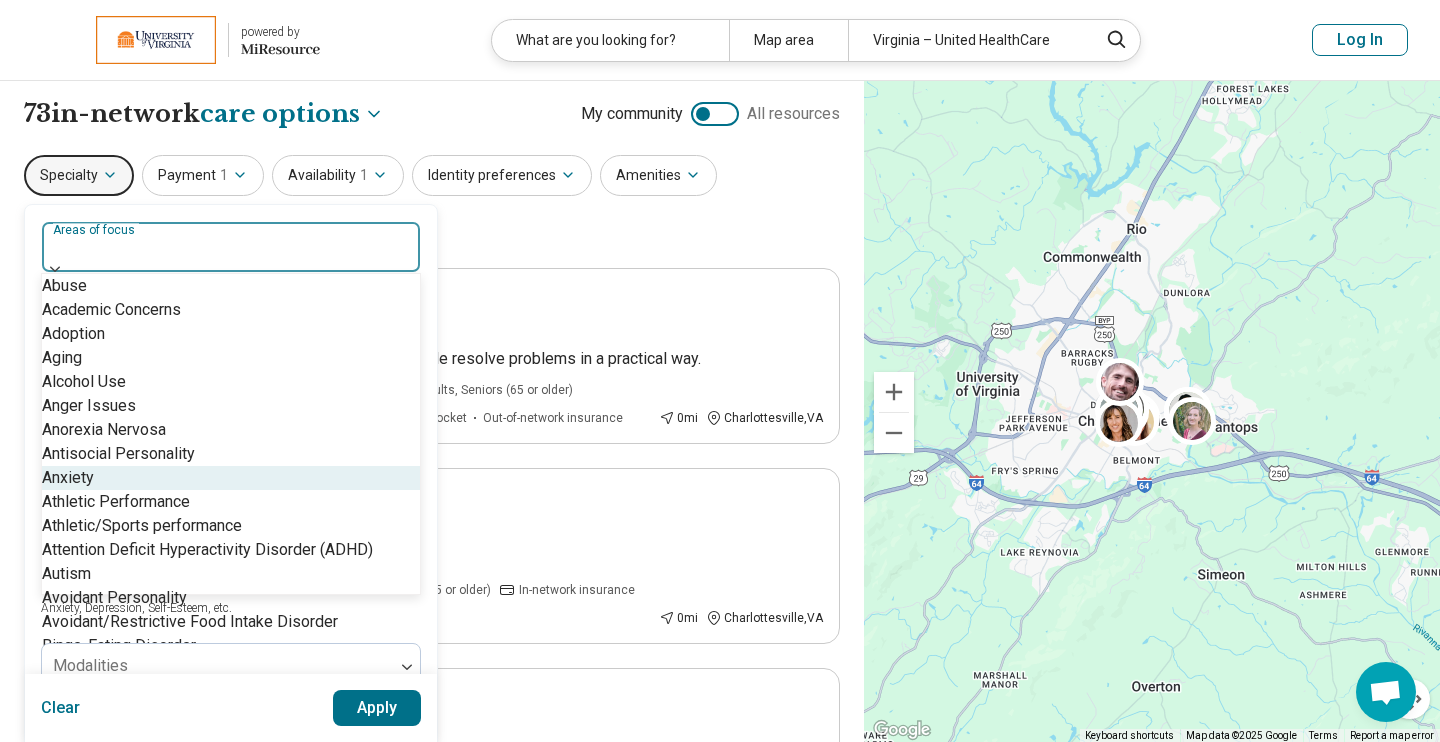 scroll, scrollTop: 260, scrollLeft: 0, axis: vertical 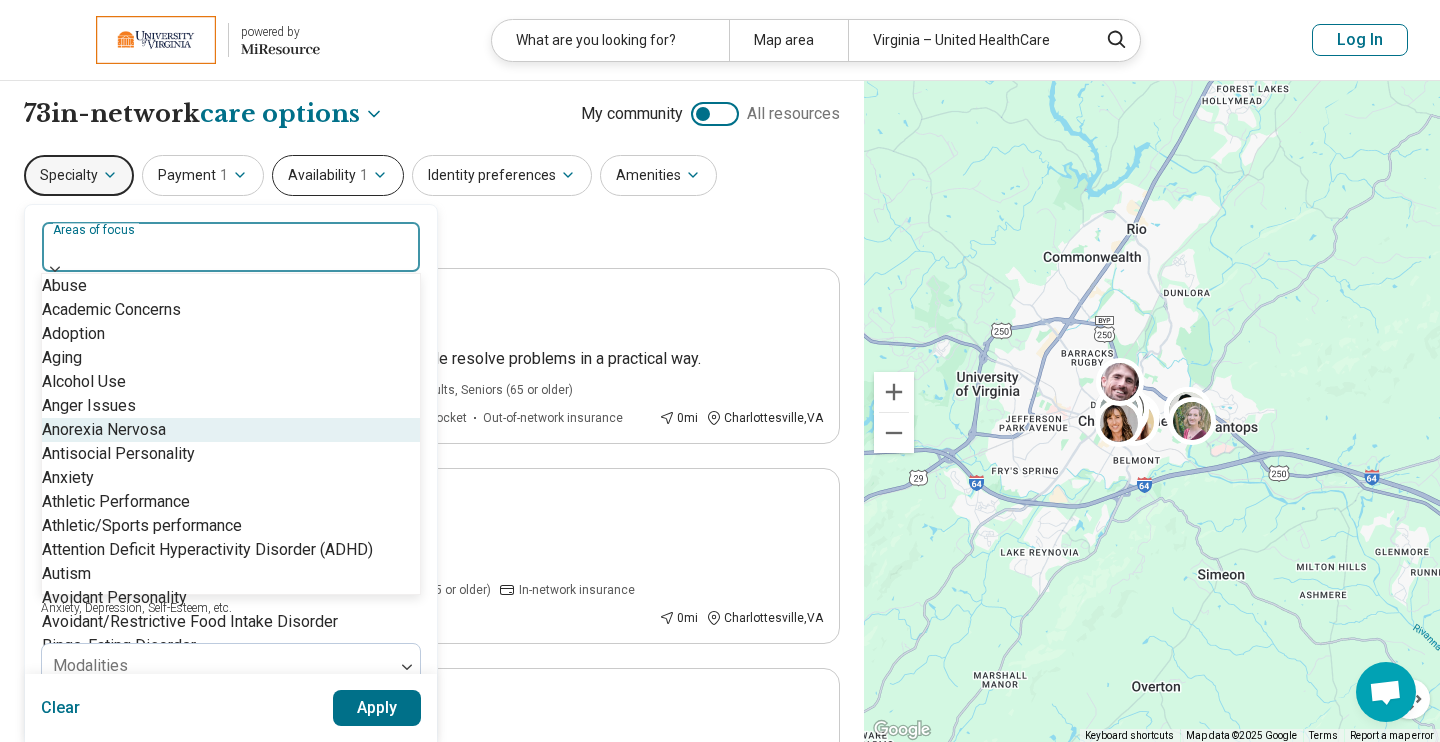 click on "Availability 1" at bounding box center (338, 175) 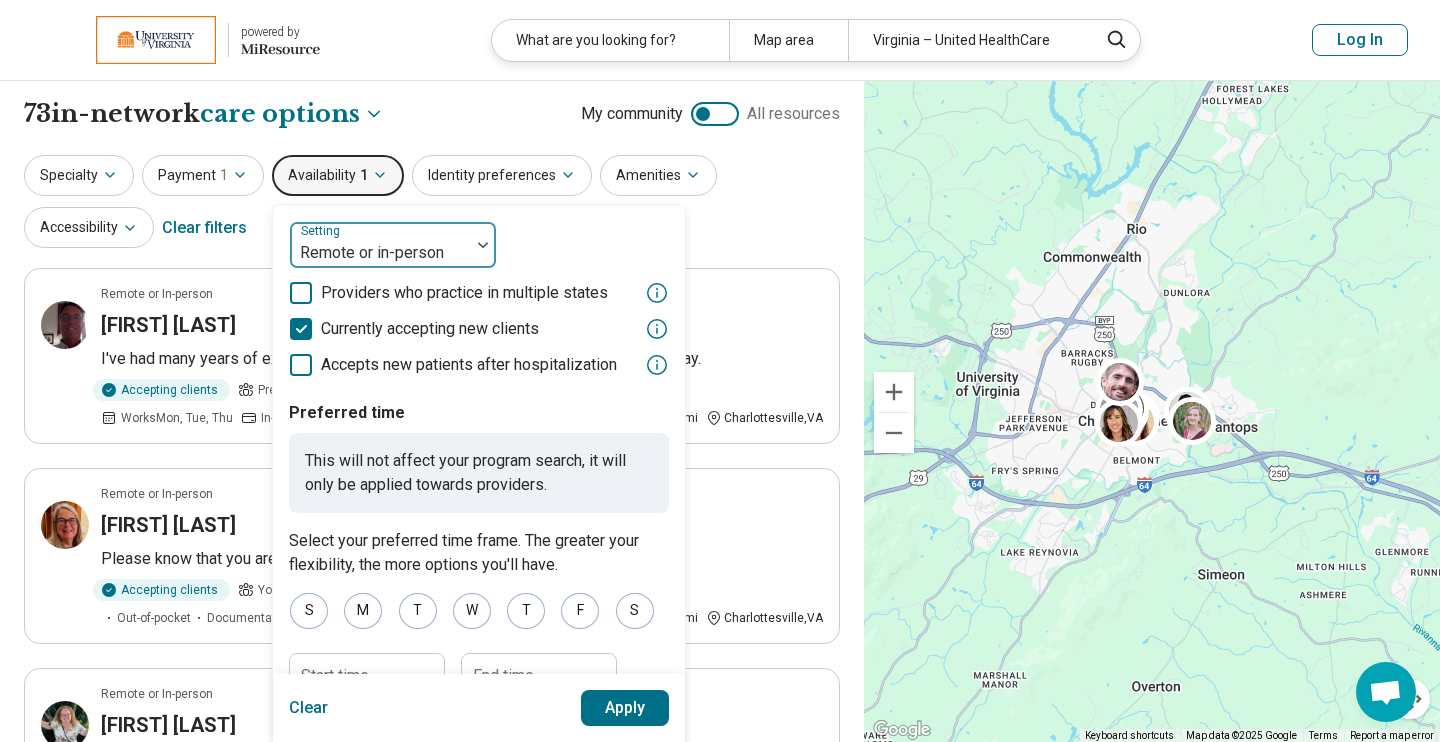 click at bounding box center [380, 253] 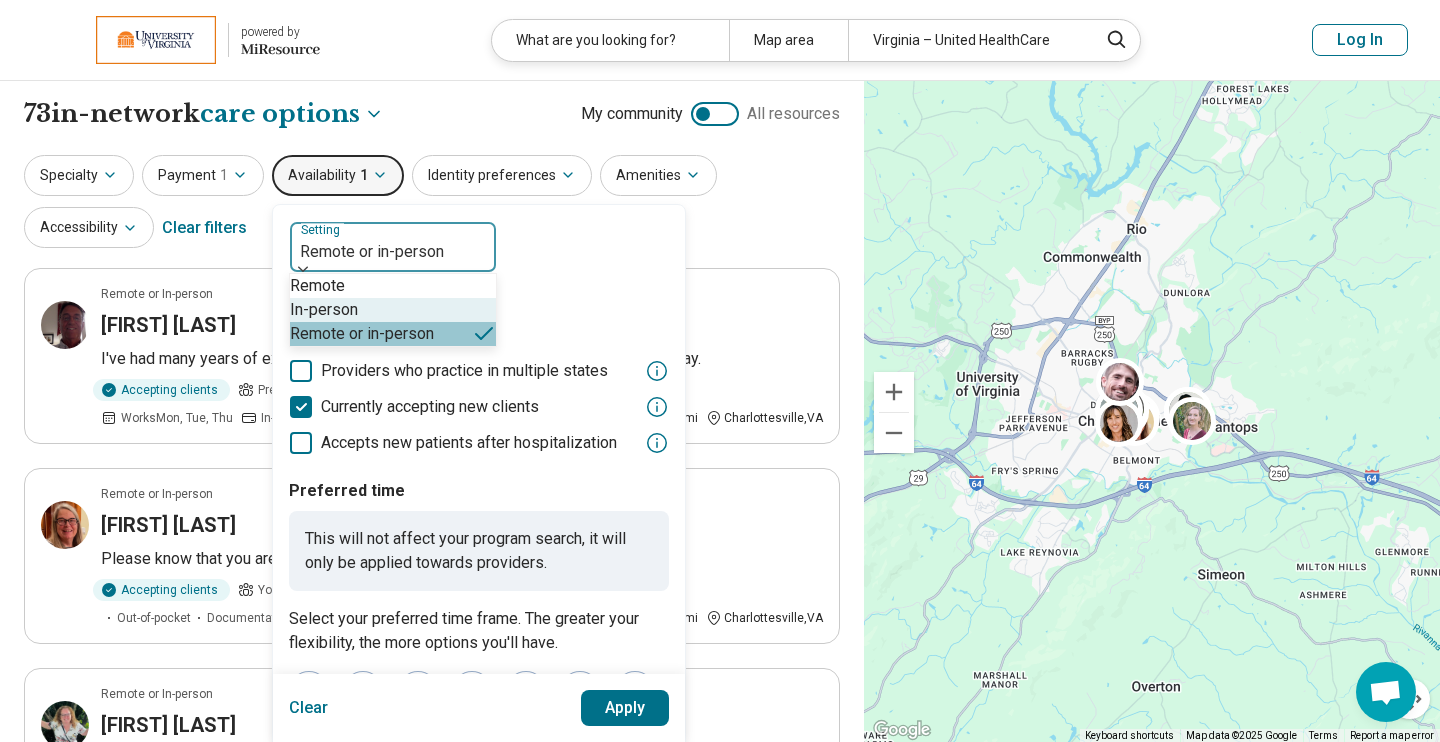 click on "In-person" at bounding box center (393, 310) 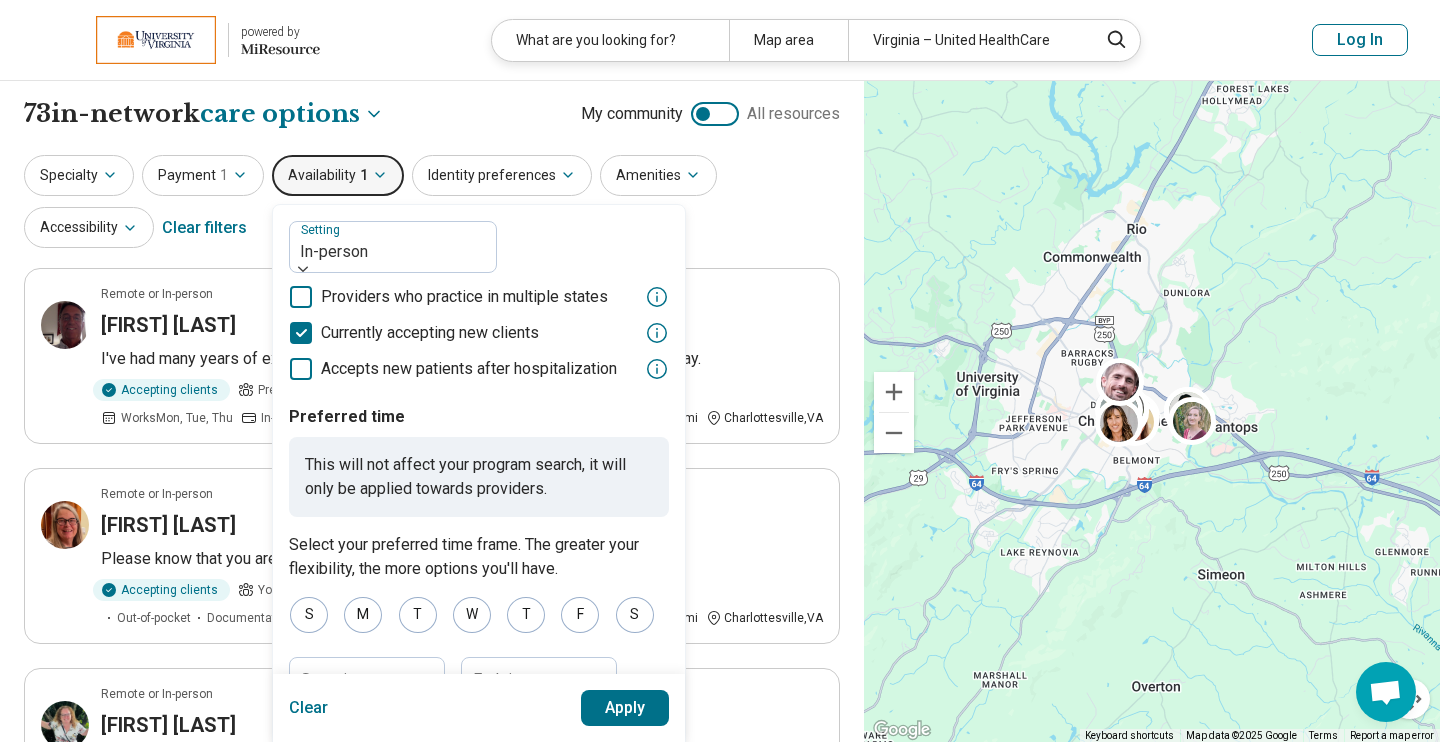click on "Apply" at bounding box center (625, 708) 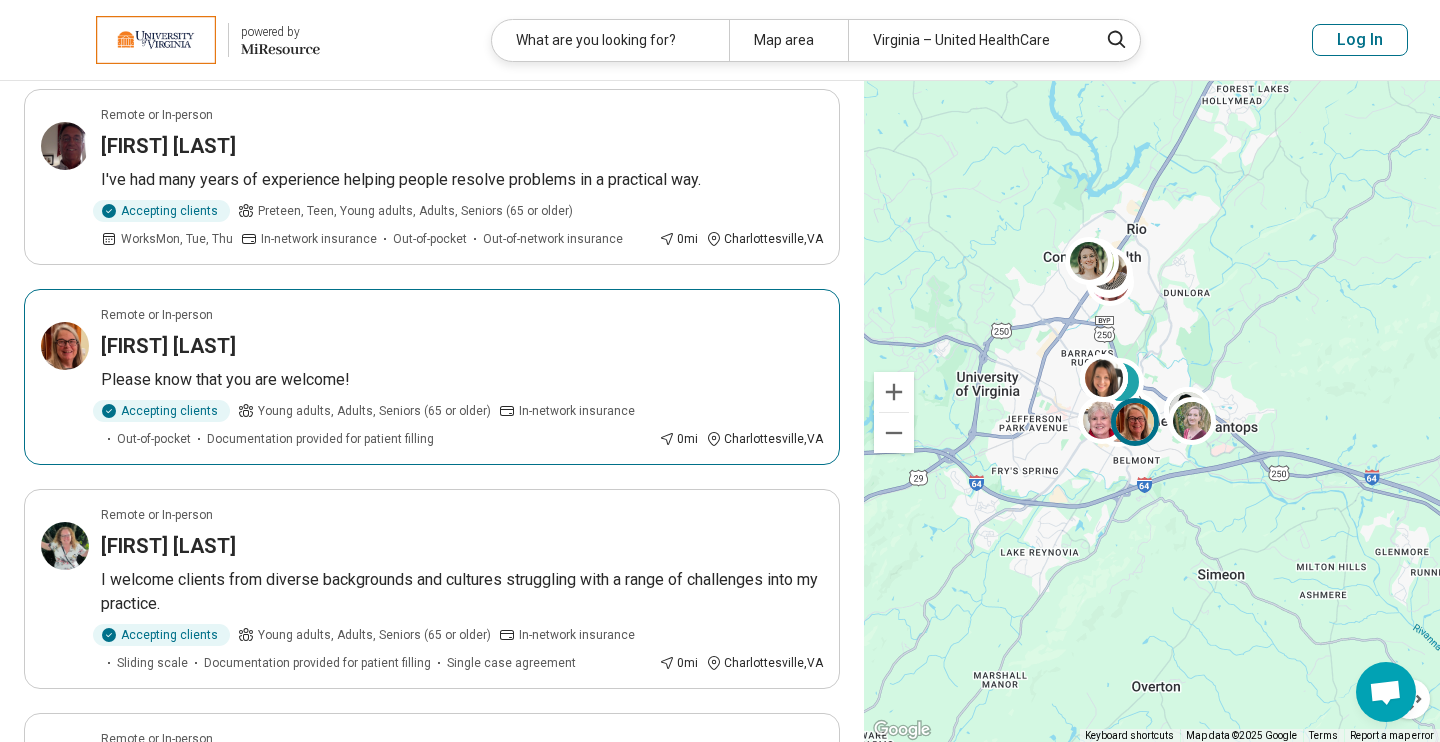 scroll, scrollTop: 213, scrollLeft: 0, axis: vertical 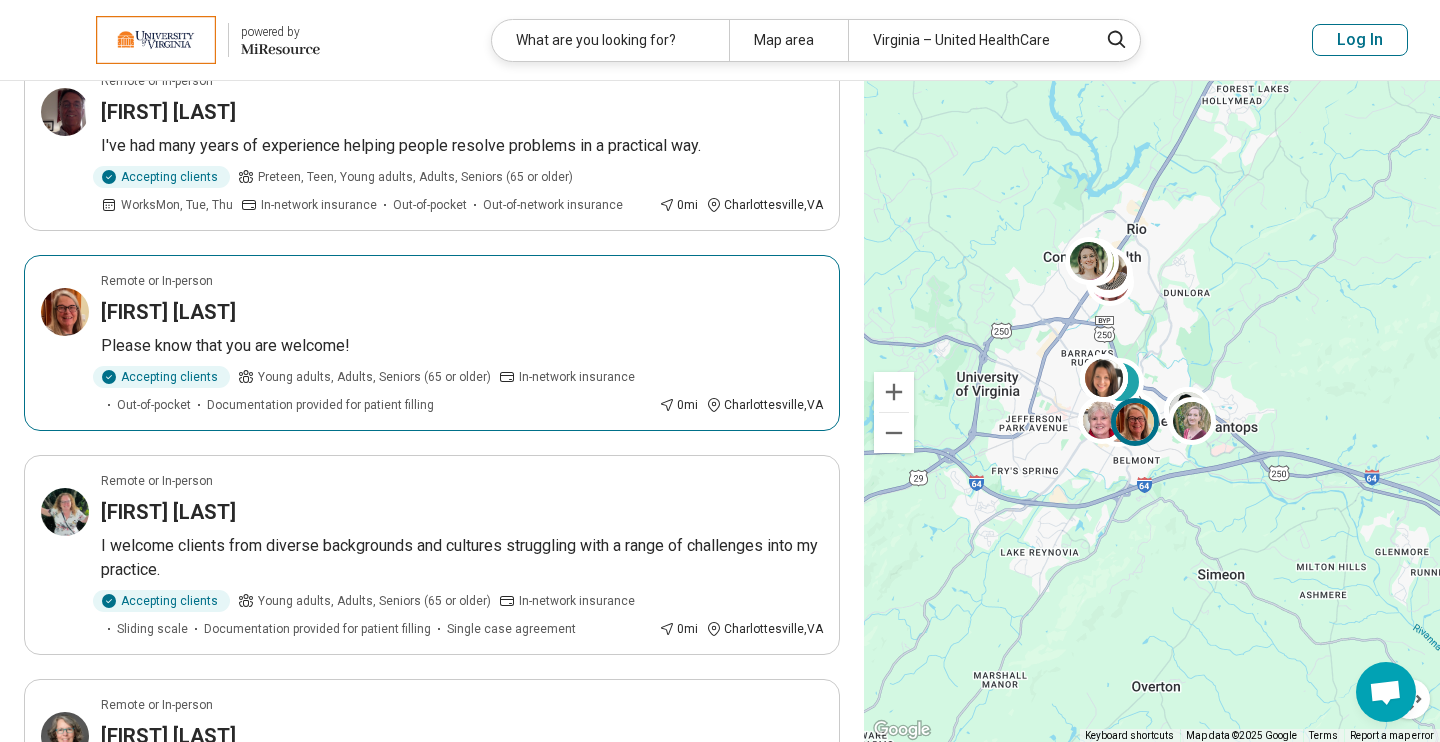 click on "Cynthia Walters" at bounding box center [462, 312] 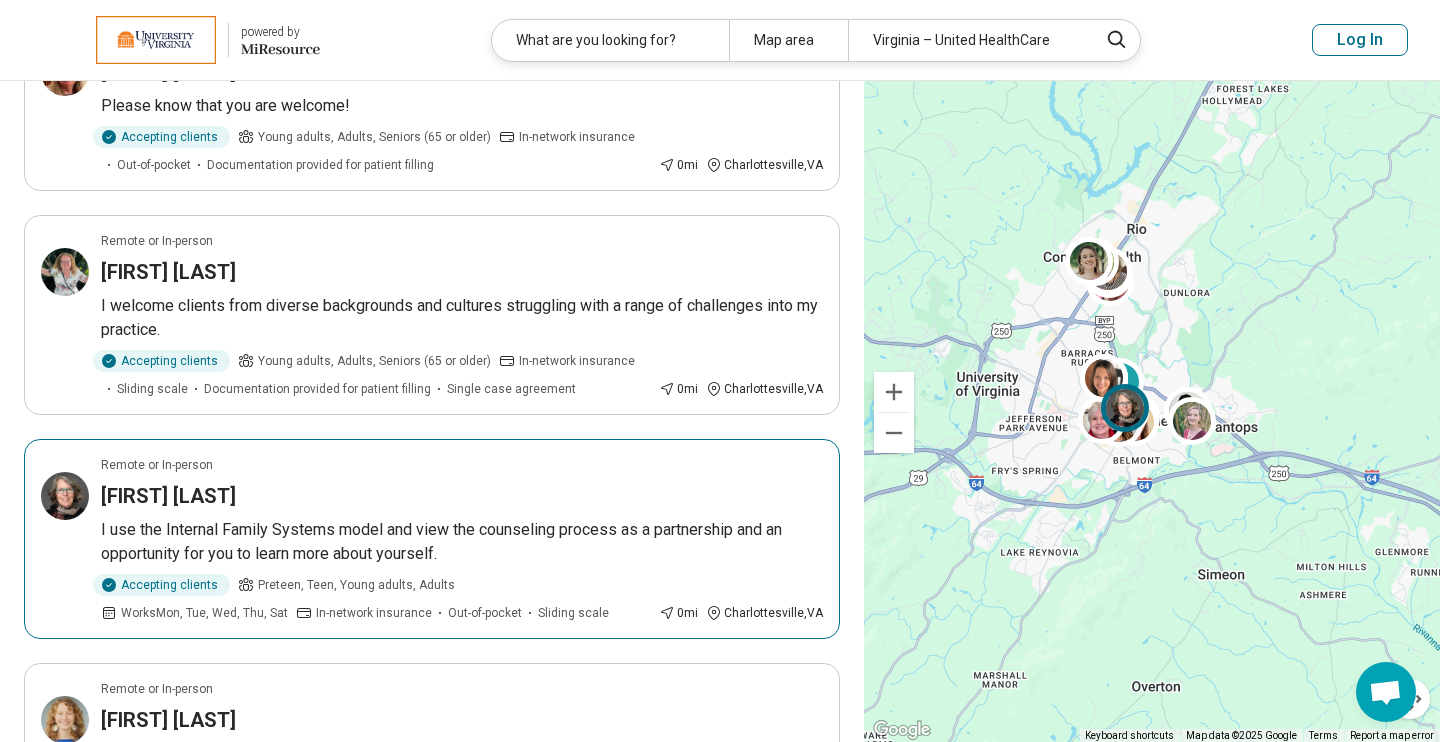 scroll, scrollTop: 455, scrollLeft: 0, axis: vertical 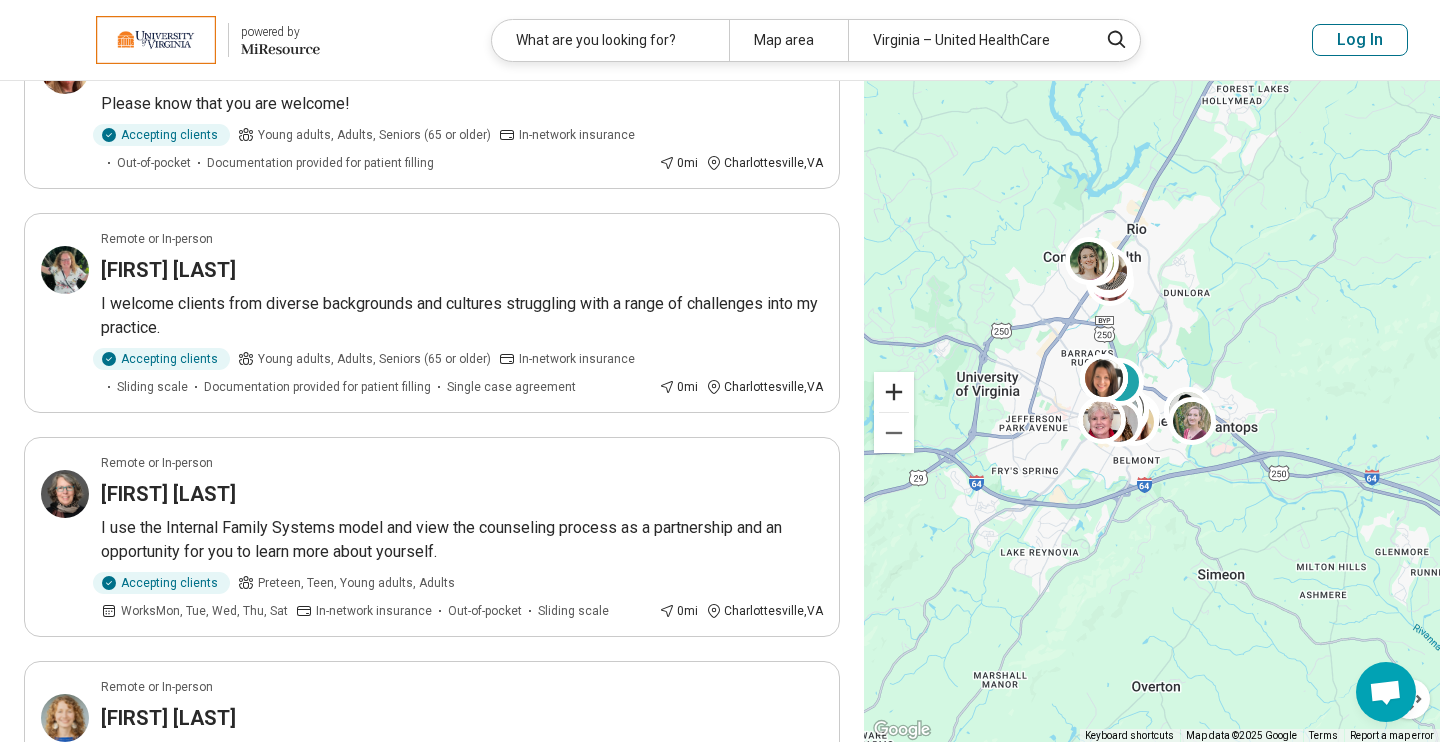 click at bounding box center [894, 392] 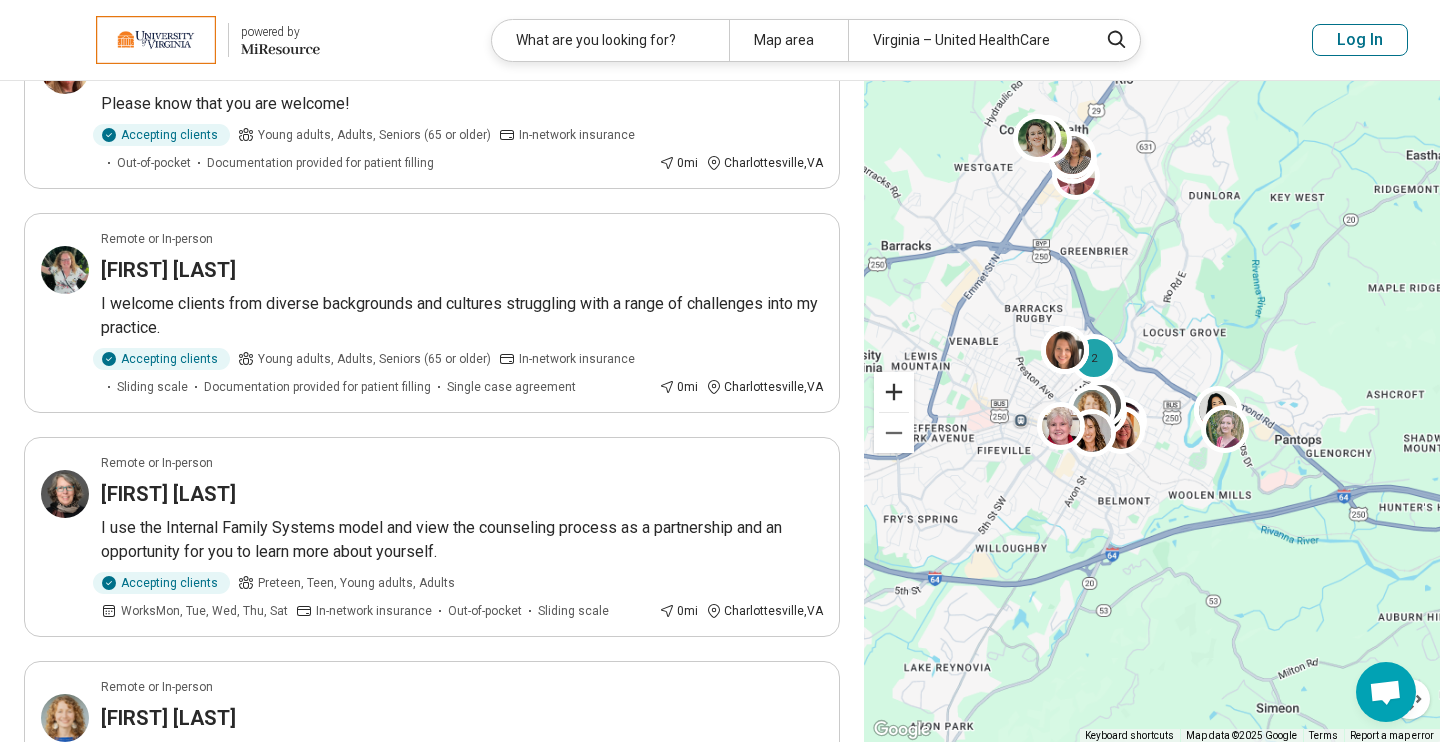 click at bounding box center [894, 392] 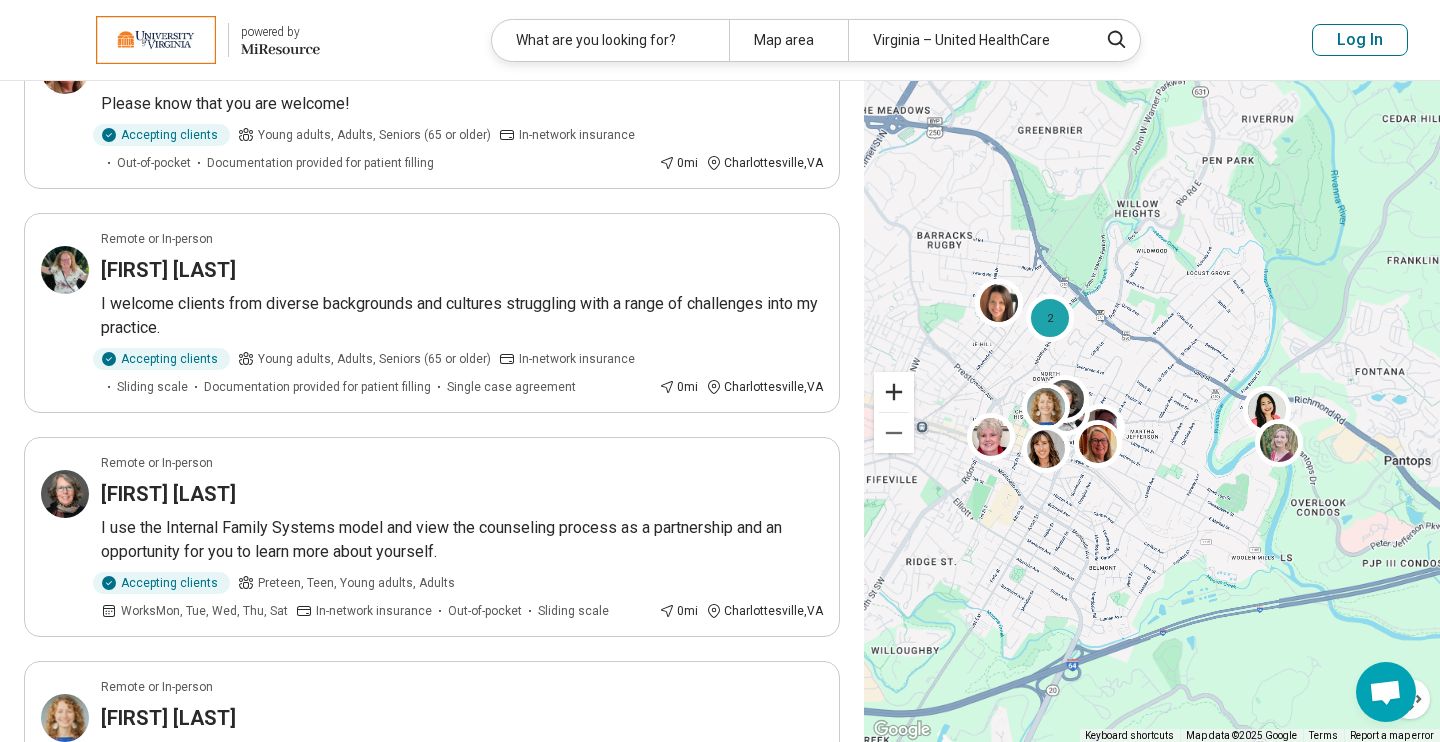 click at bounding box center (894, 392) 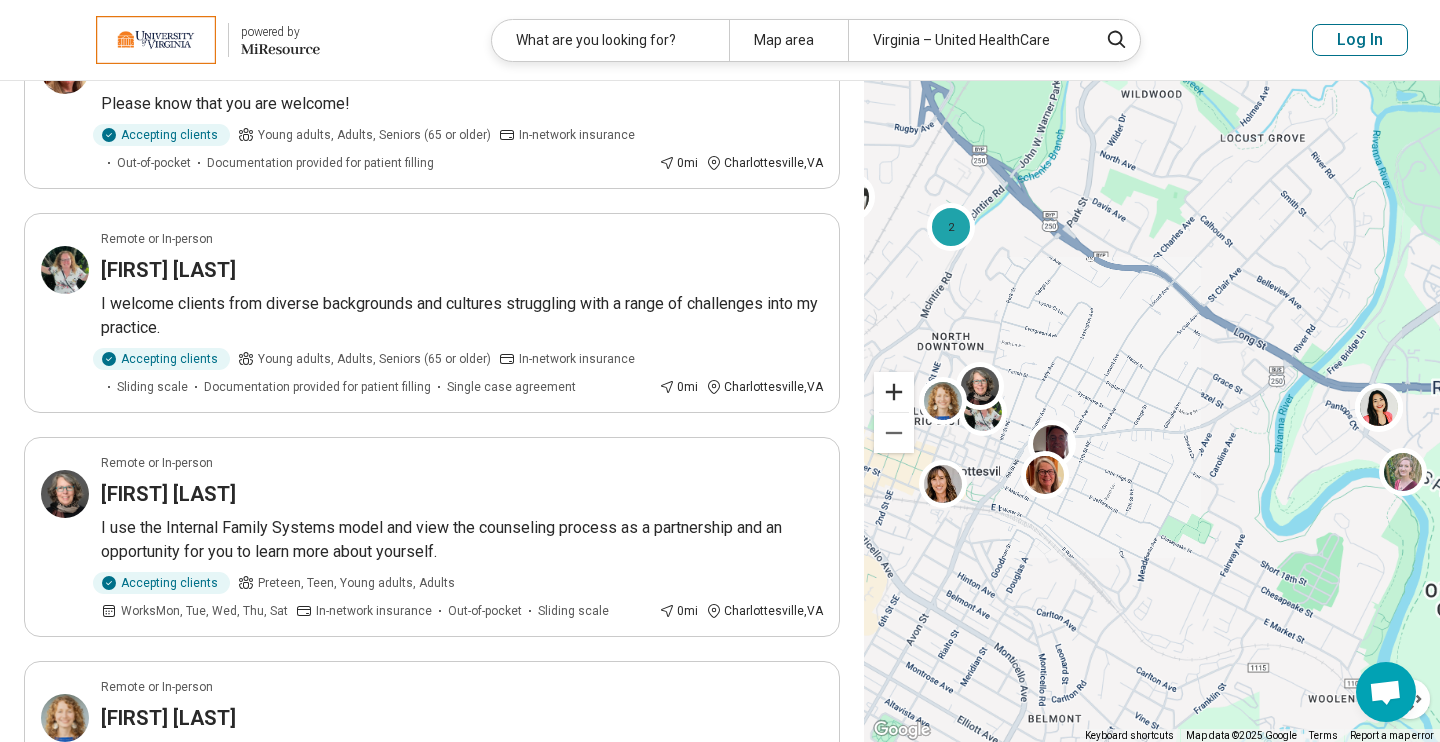 click at bounding box center (894, 392) 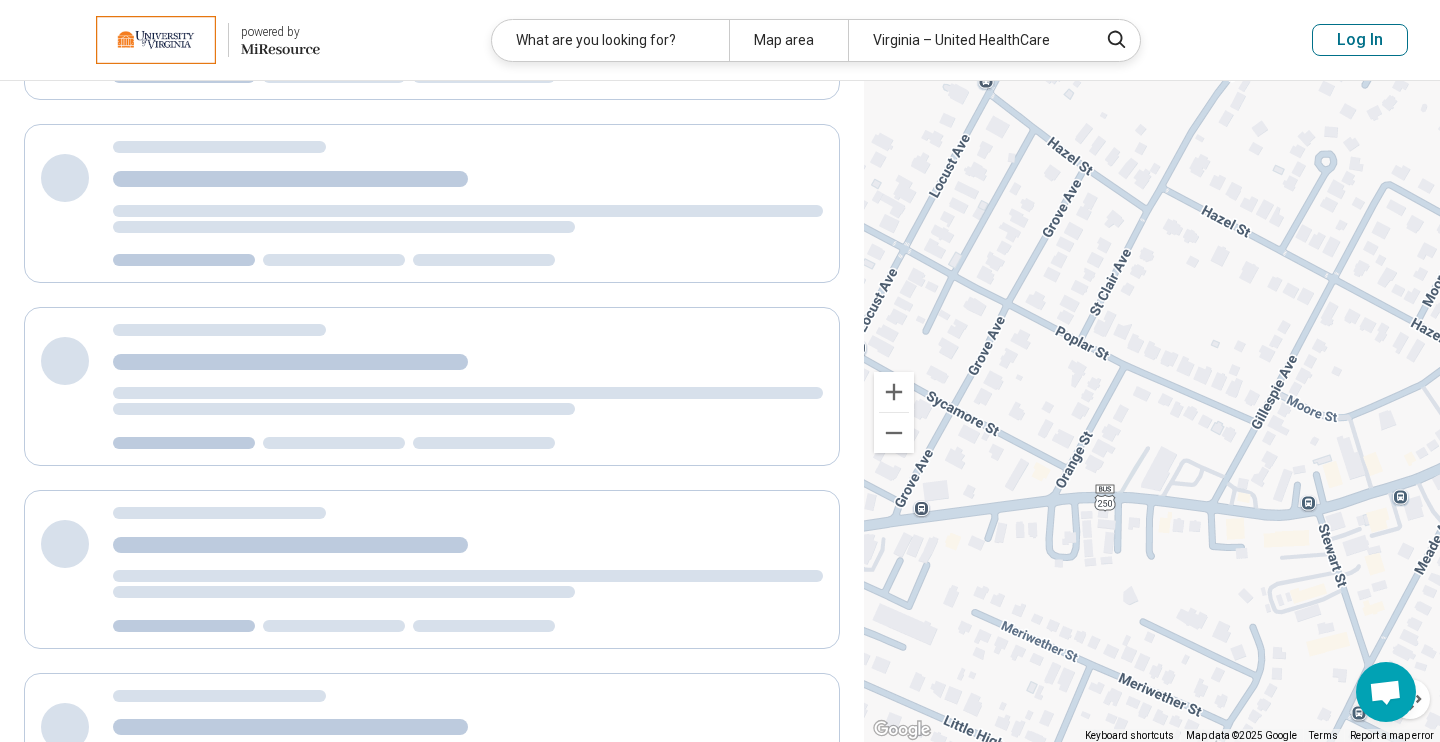 scroll, scrollTop: 80, scrollLeft: 0, axis: vertical 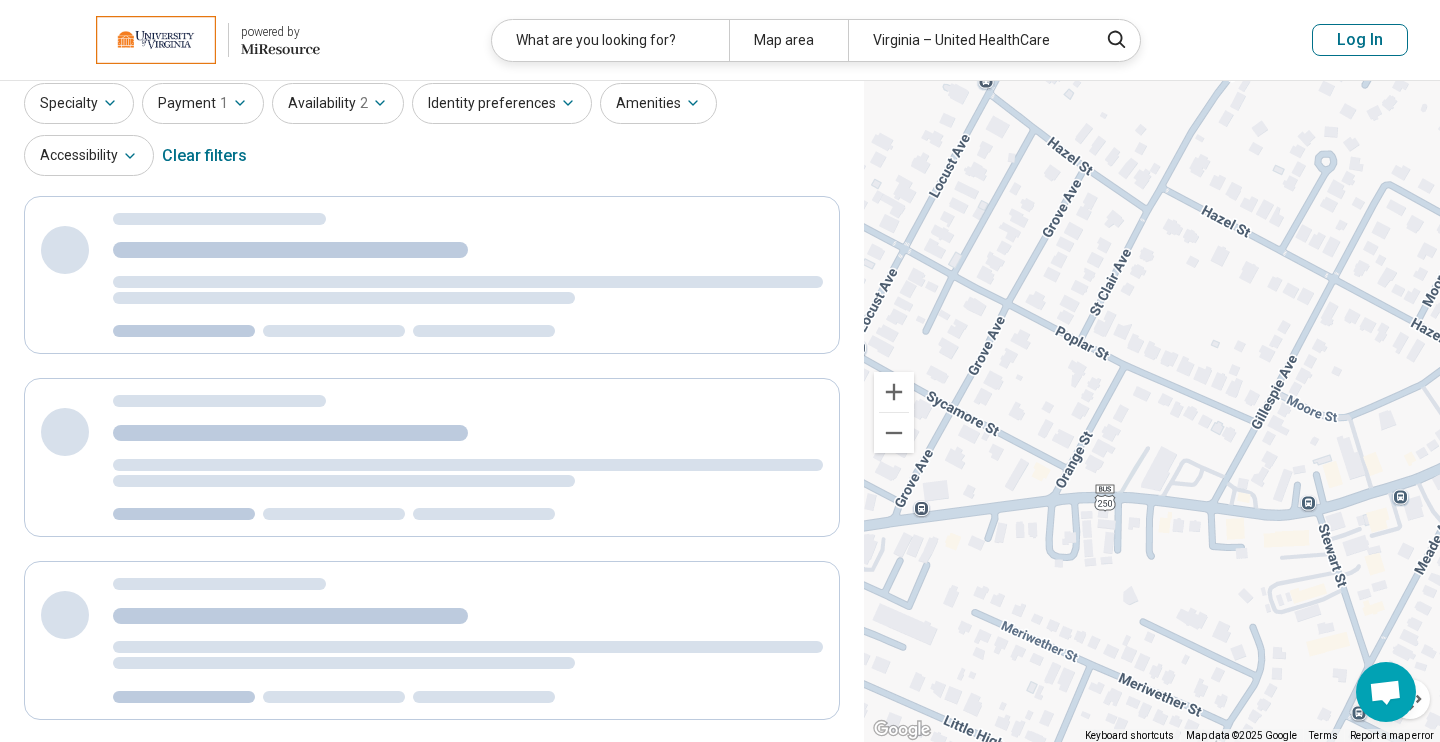 drag, startPoint x: 1047, startPoint y: 348, endPoint x: 1436, endPoint y: 348, distance: 389 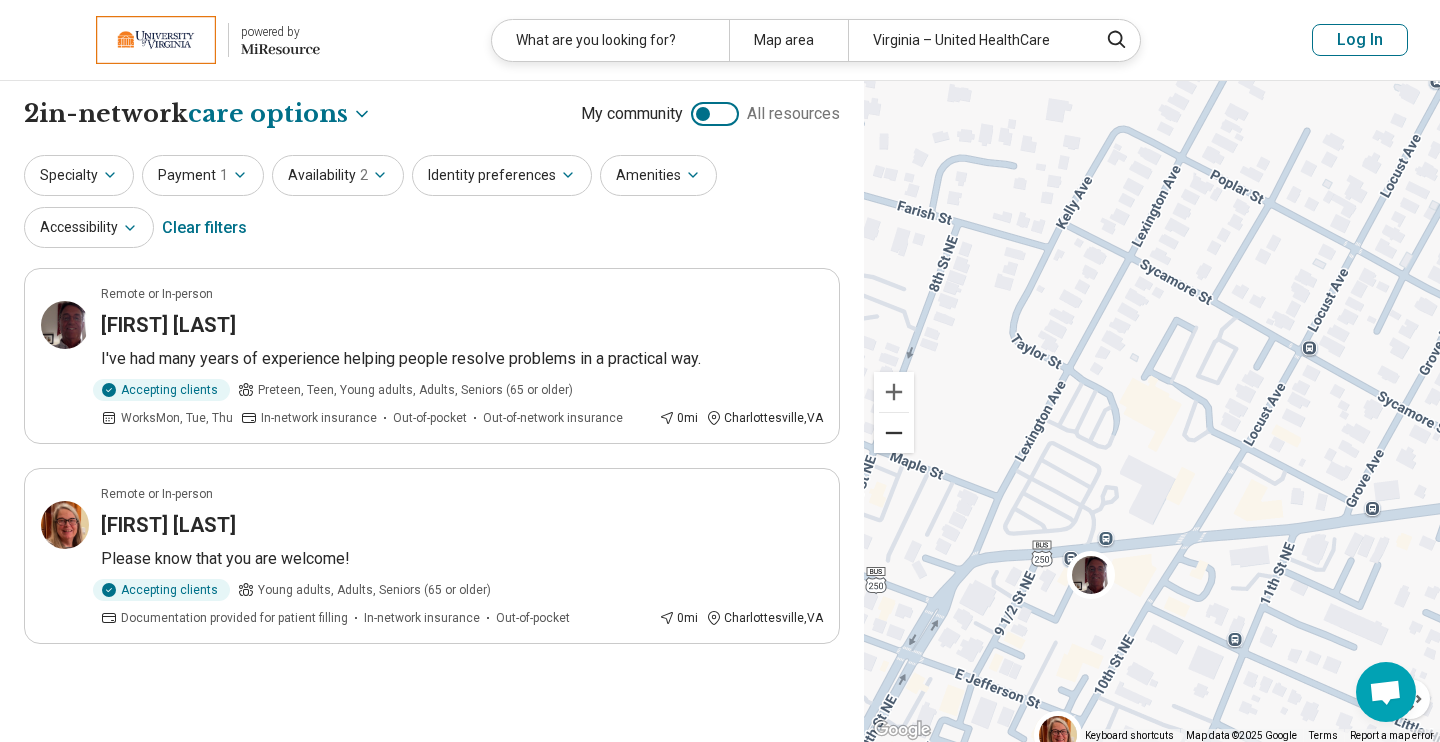 click at bounding box center (894, 433) 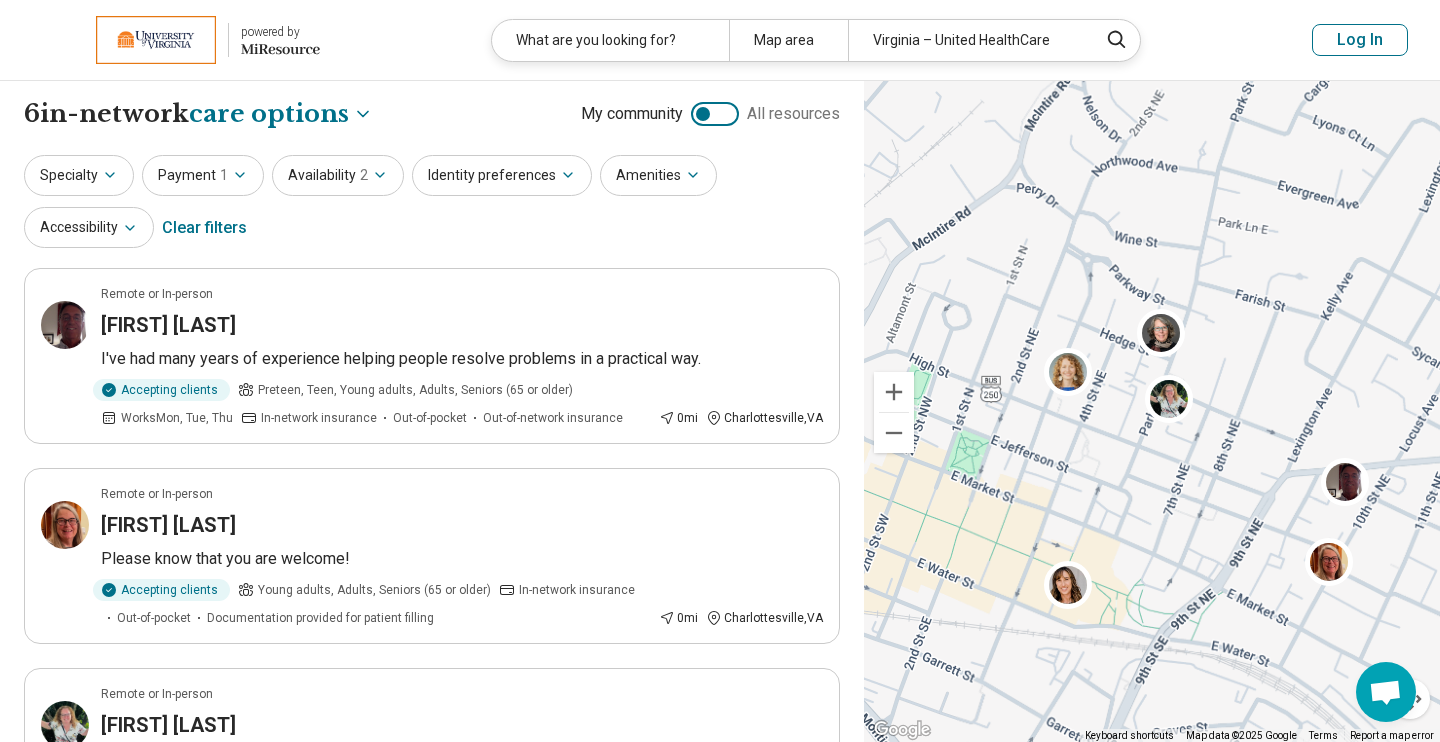 drag, startPoint x: 1032, startPoint y: 384, endPoint x: 1269, endPoint y: 372, distance: 237.3036 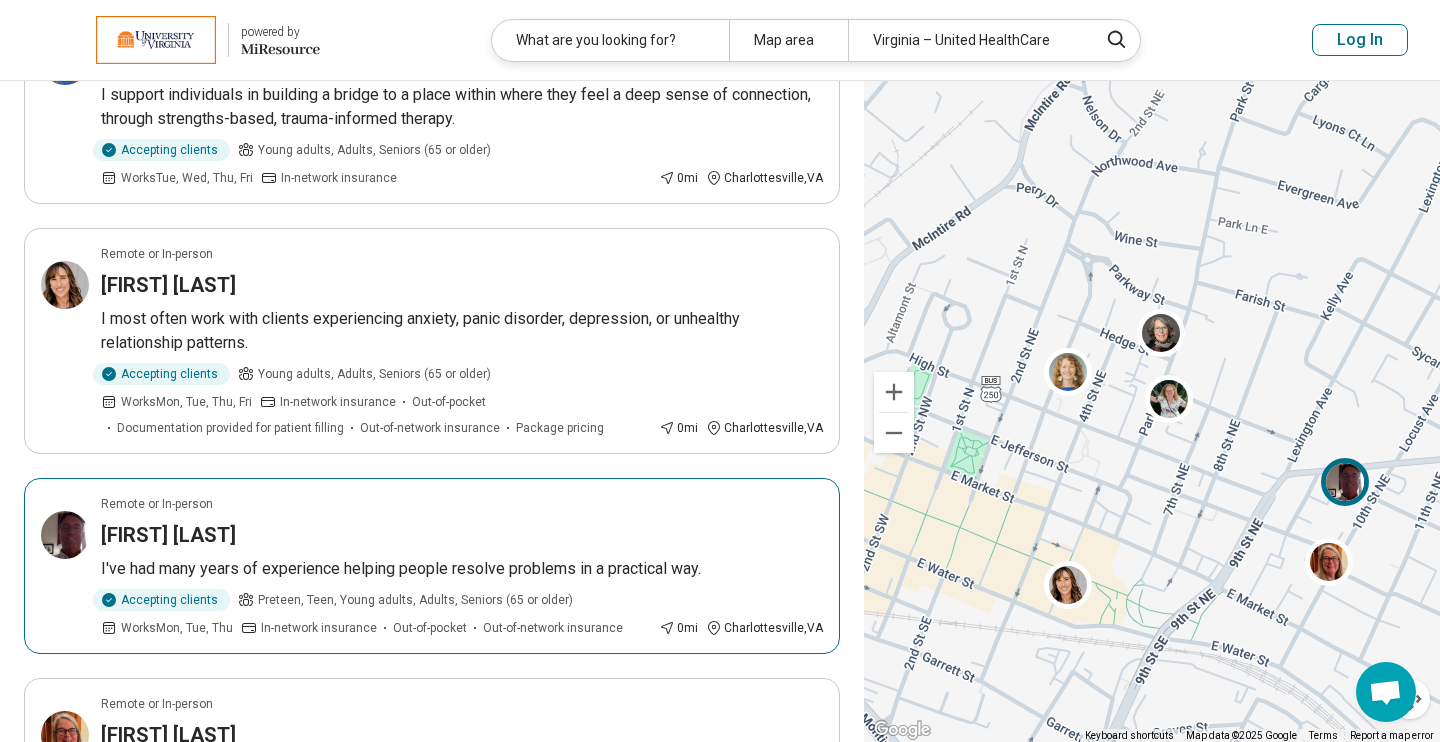 scroll, scrollTop: 712, scrollLeft: 0, axis: vertical 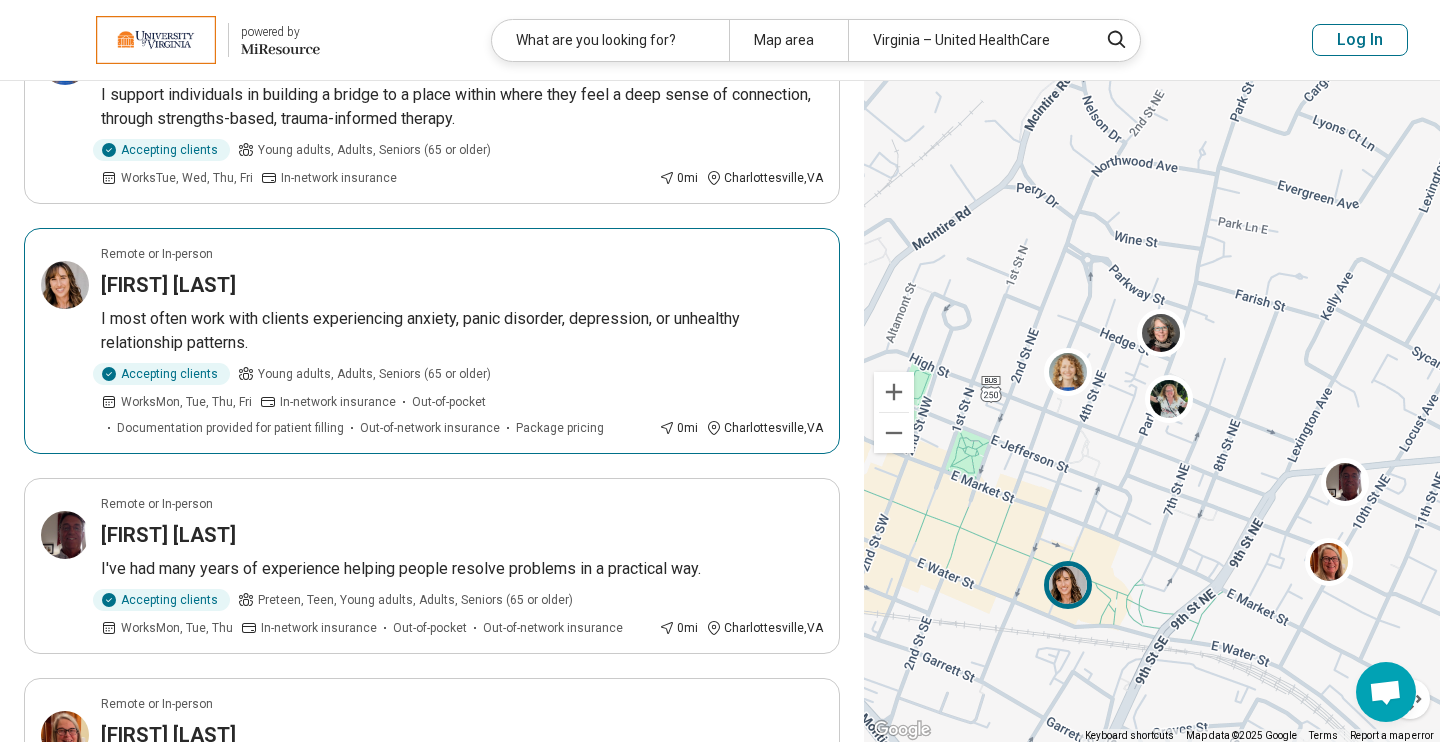 click on "Suzanne Wilberger" at bounding box center (462, 285) 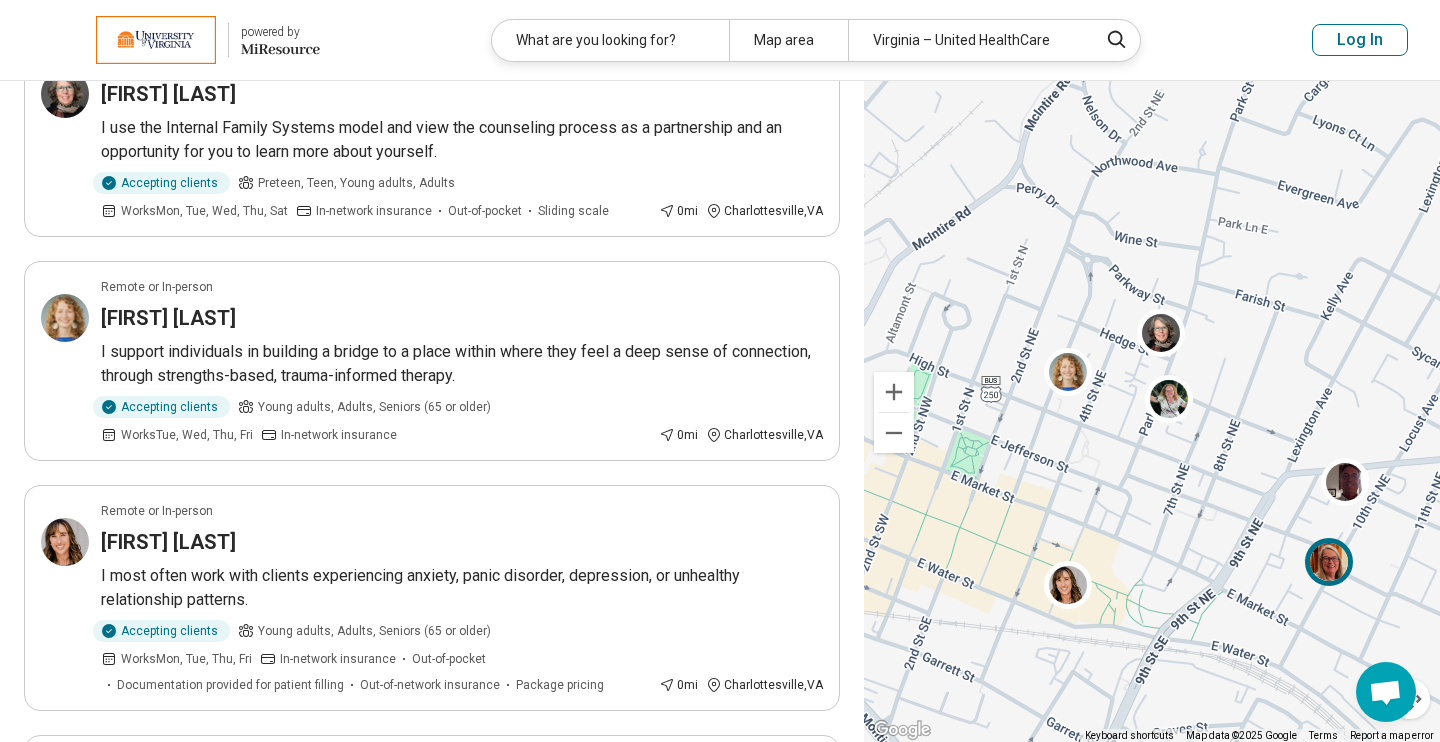 scroll, scrollTop: 441, scrollLeft: 0, axis: vertical 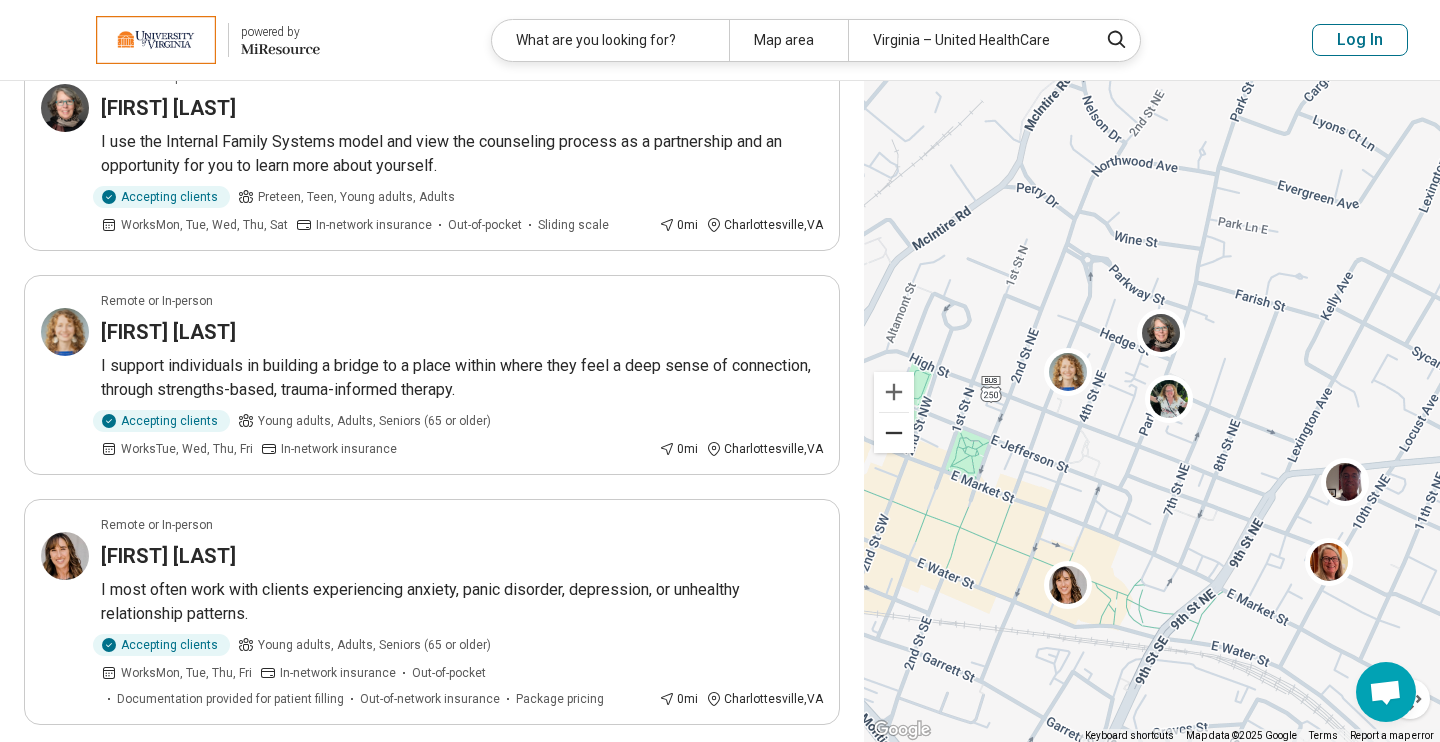 click at bounding box center (894, 433) 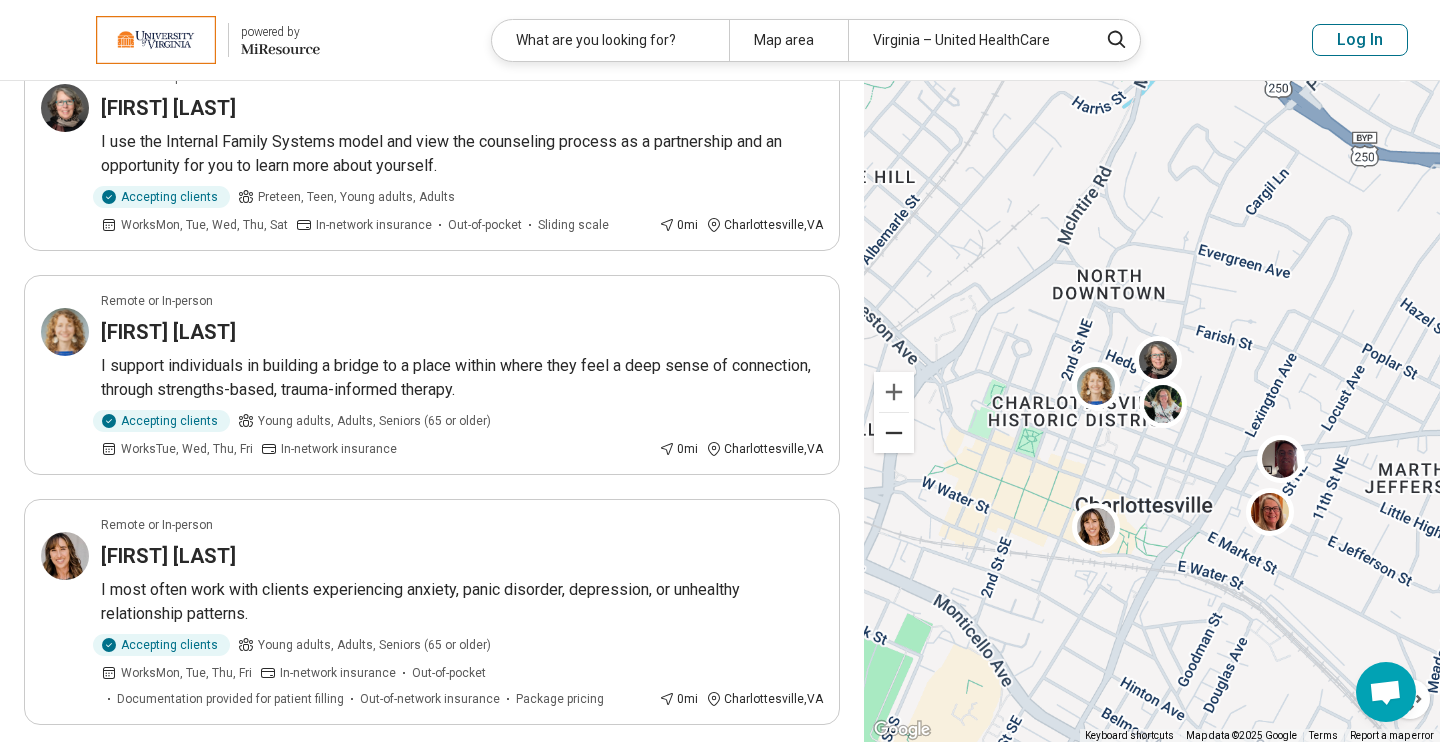 click at bounding box center (894, 433) 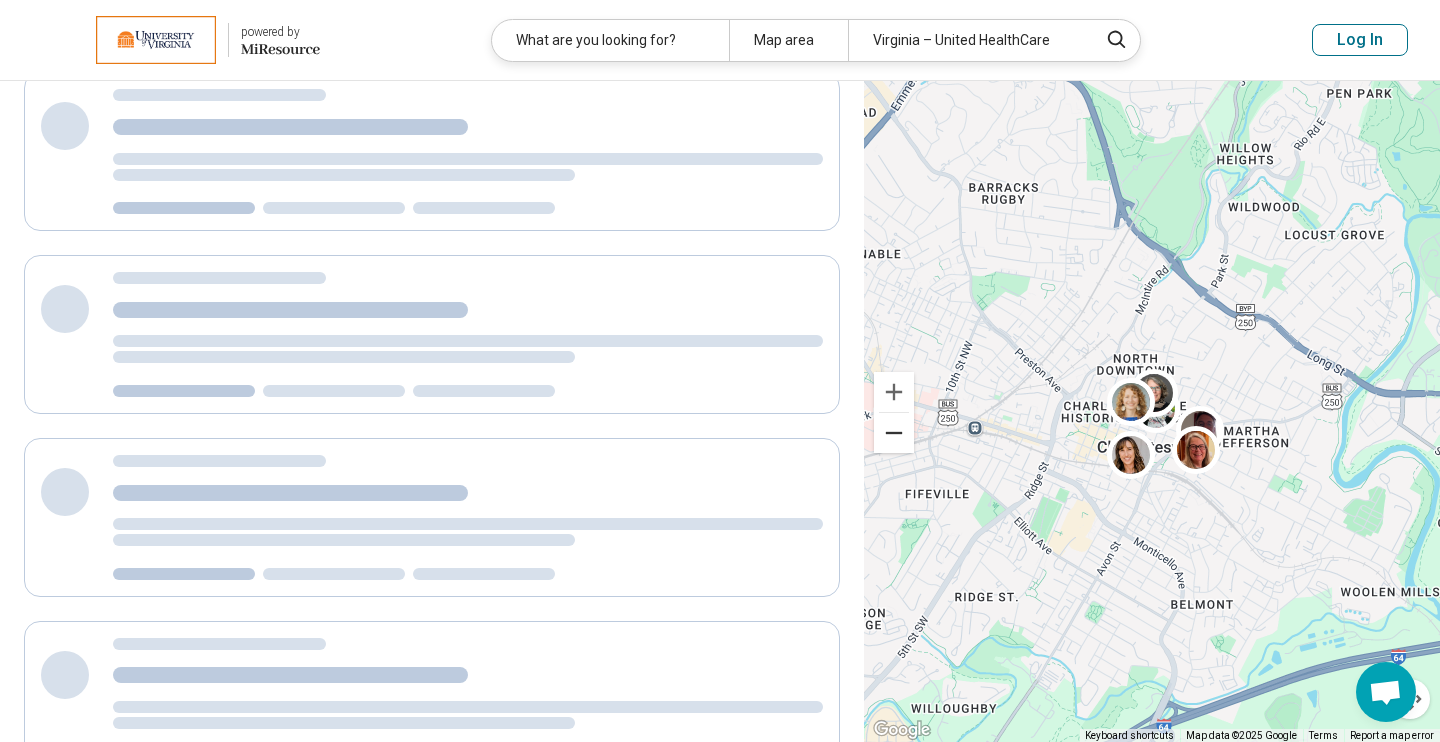 scroll, scrollTop: 71, scrollLeft: 0, axis: vertical 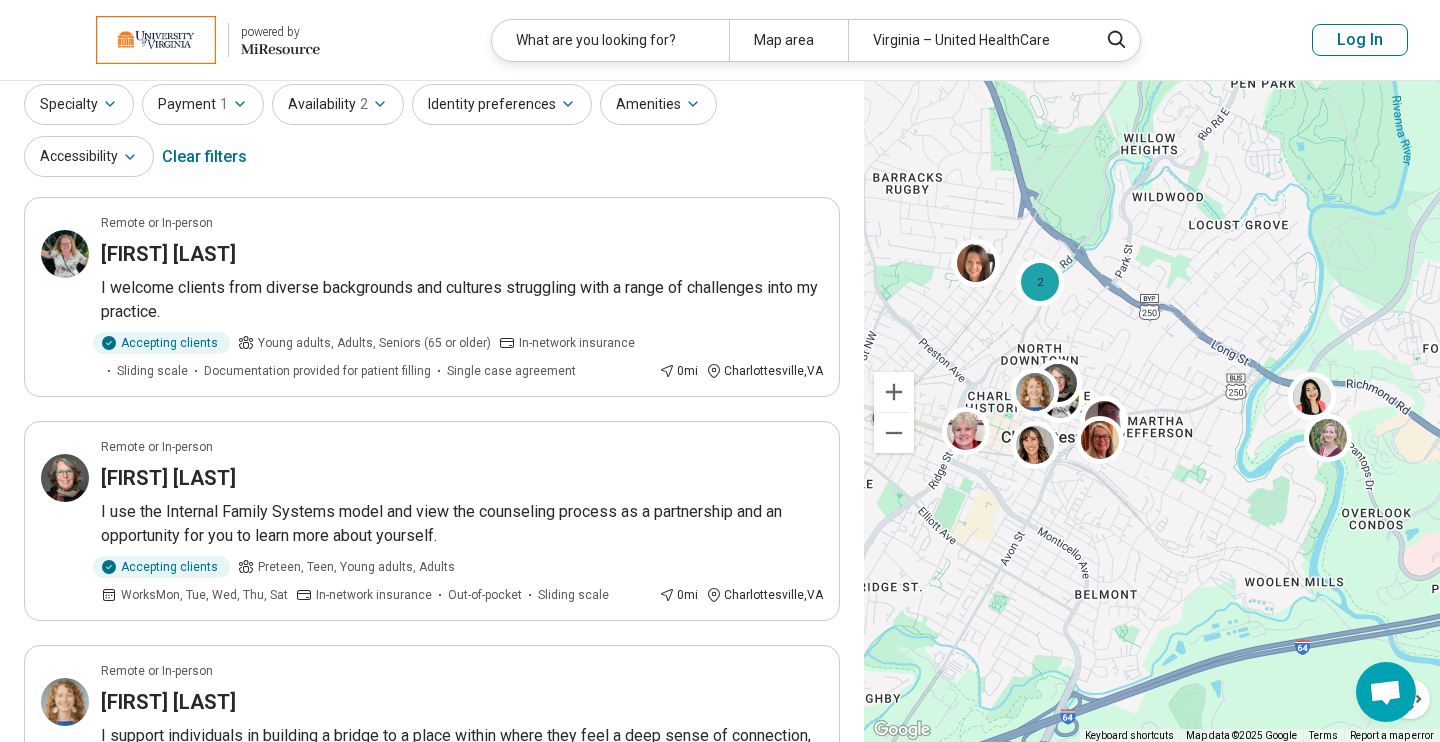 drag, startPoint x: 1170, startPoint y: 508, endPoint x: 1071, endPoint y: 498, distance: 99.50377 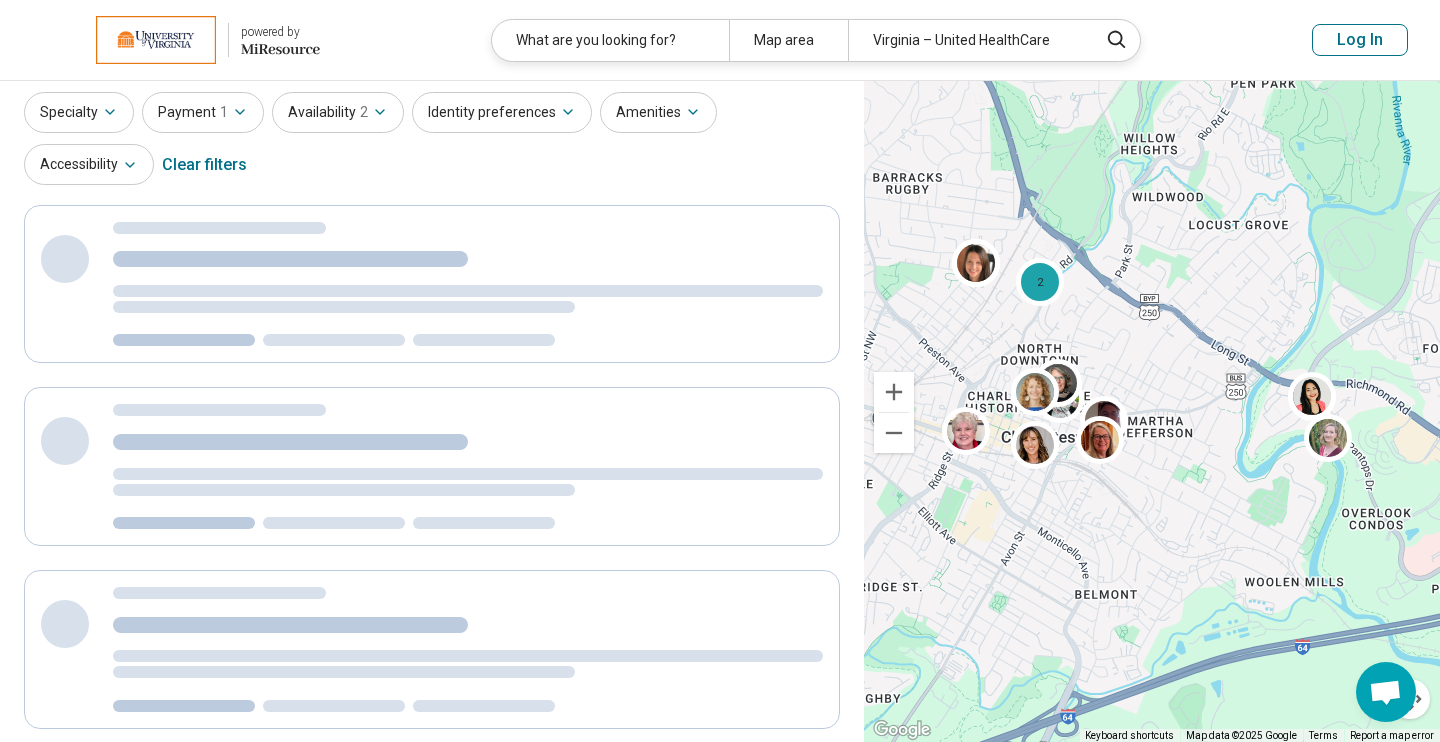 scroll, scrollTop: 0, scrollLeft: 0, axis: both 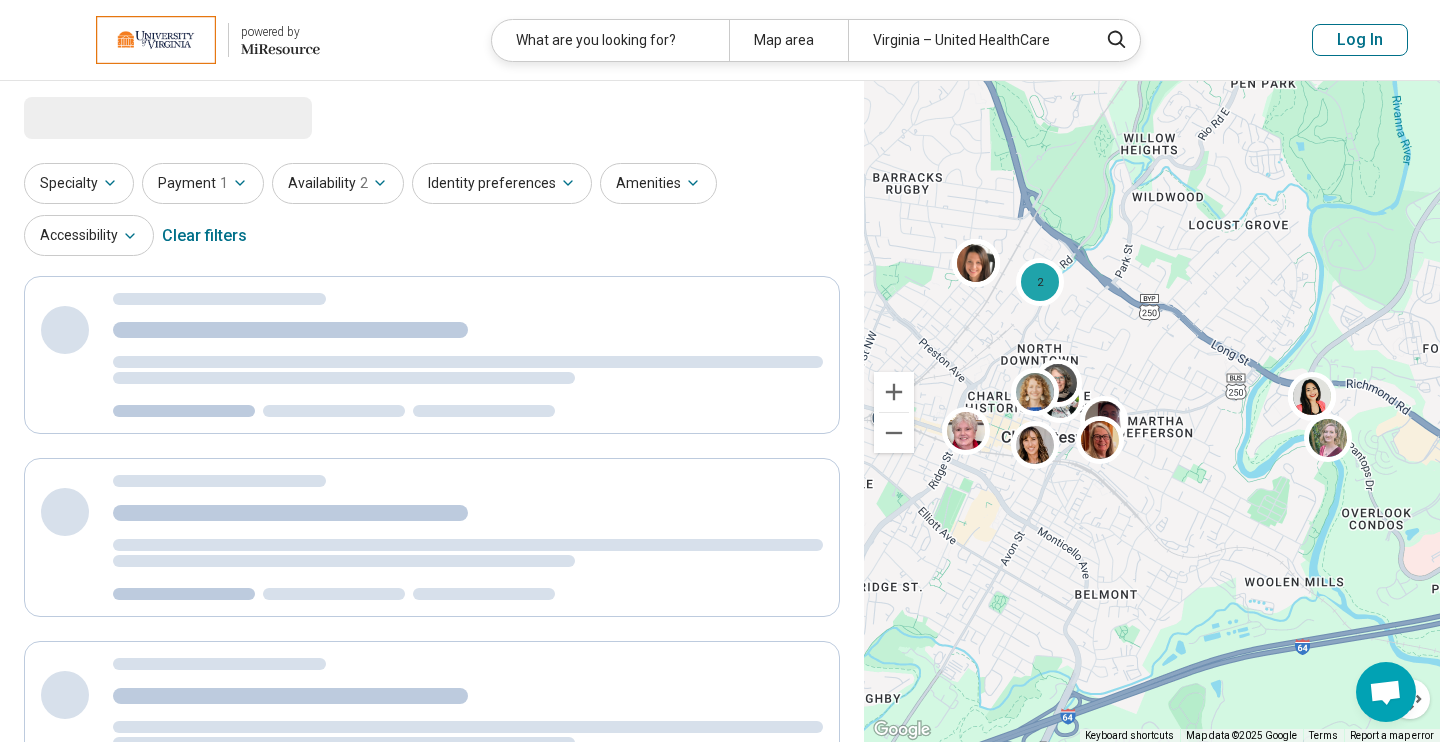 select on "***" 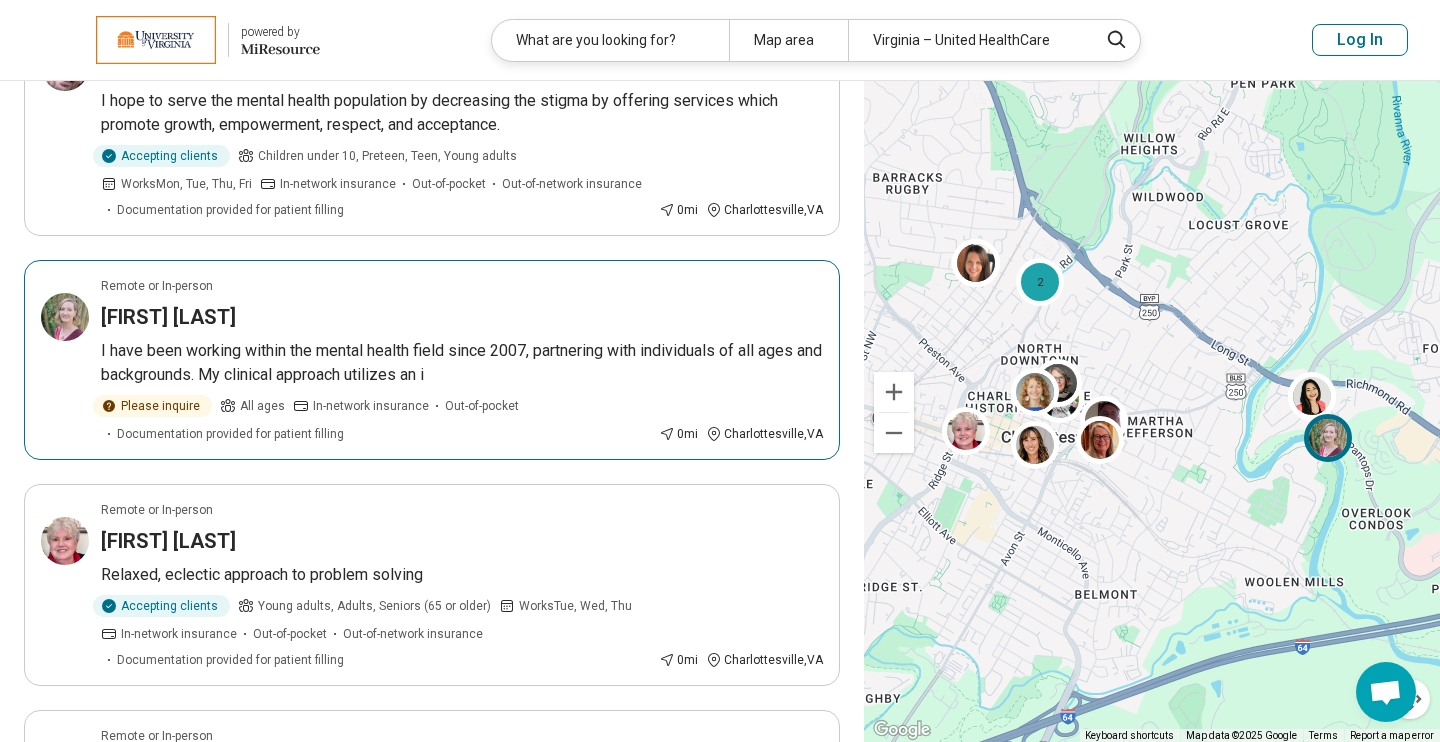 scroll, scrollTop: 2280, scrollLeft: 0, axis: vertical 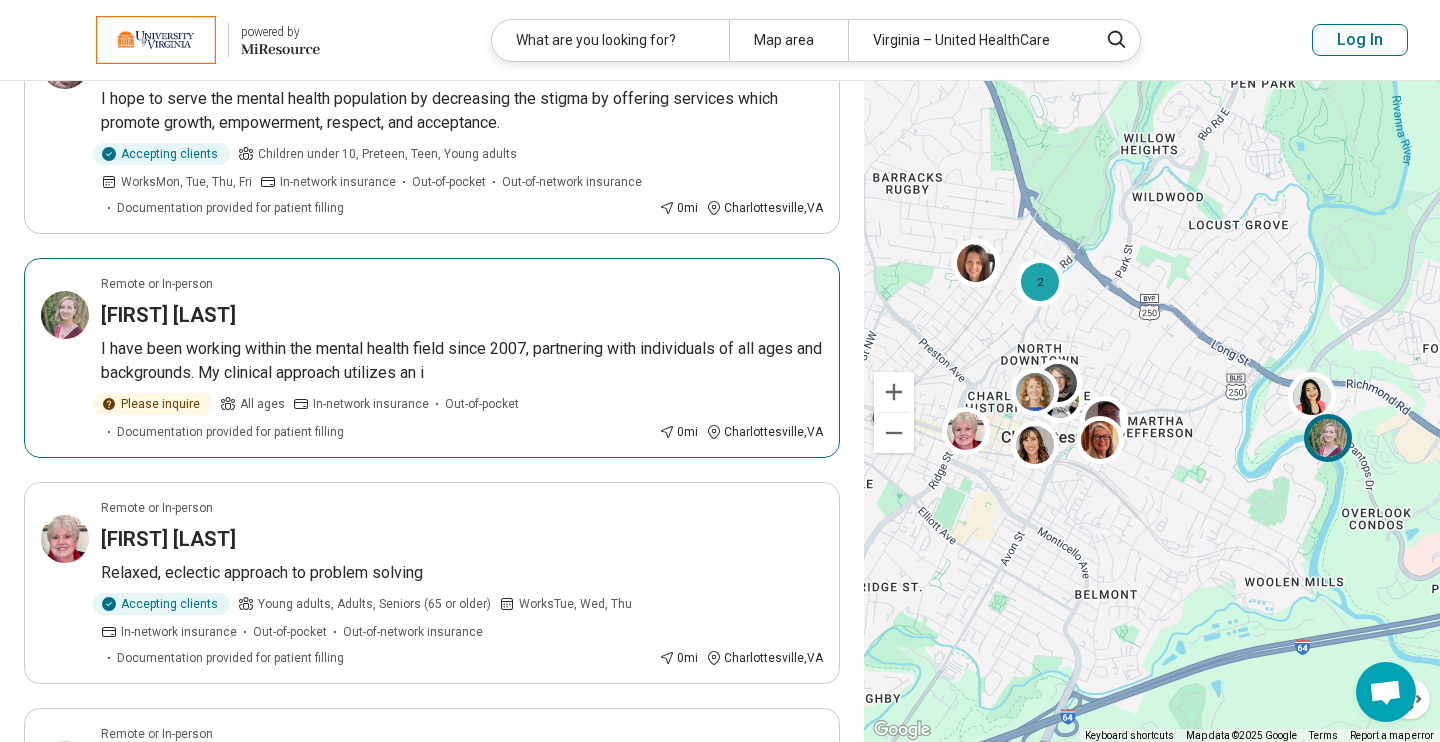 click on "Please inquire All ages In-network insurance Out-of-pocket Documentation provided for patient filling" at bounding box center [376, 417] 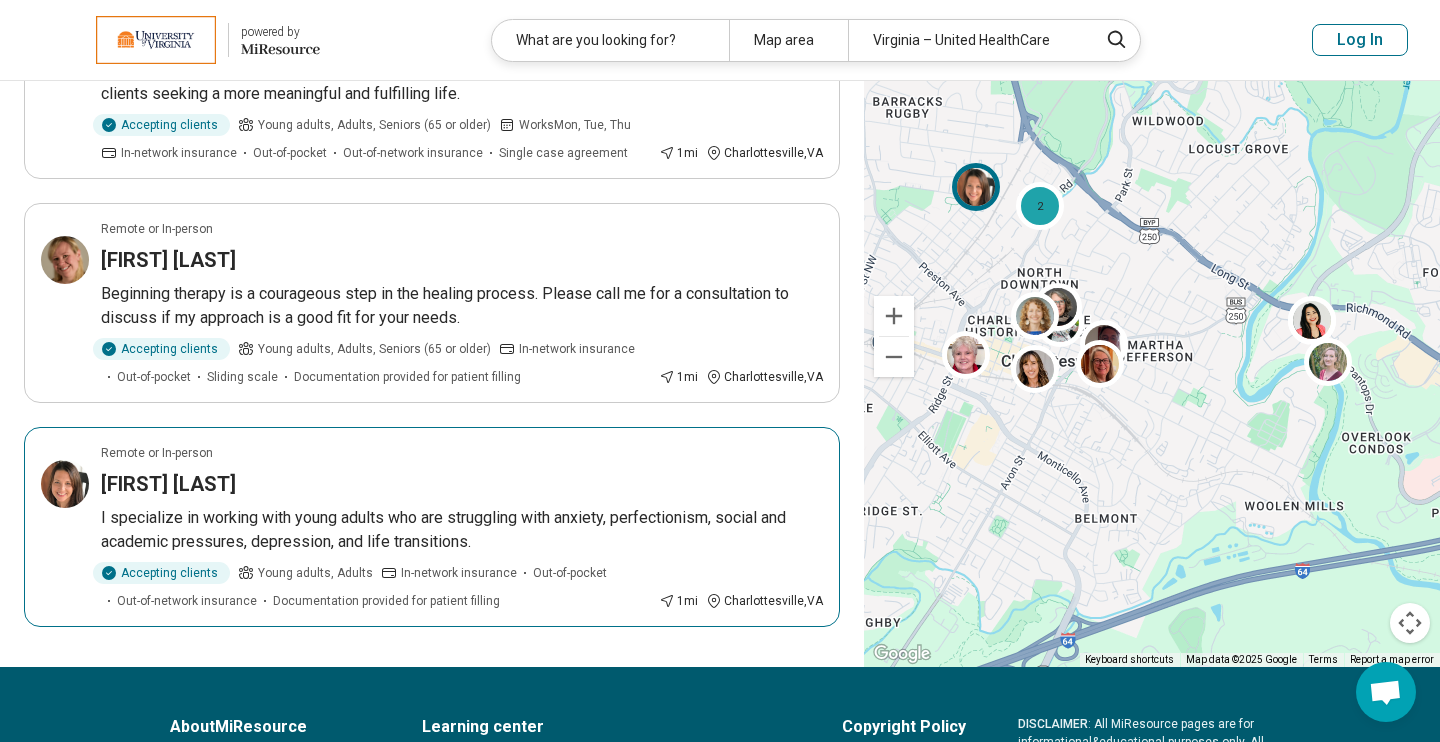 scroll, scrollTop: 3009, scrollLeft: 0, axis: vertical 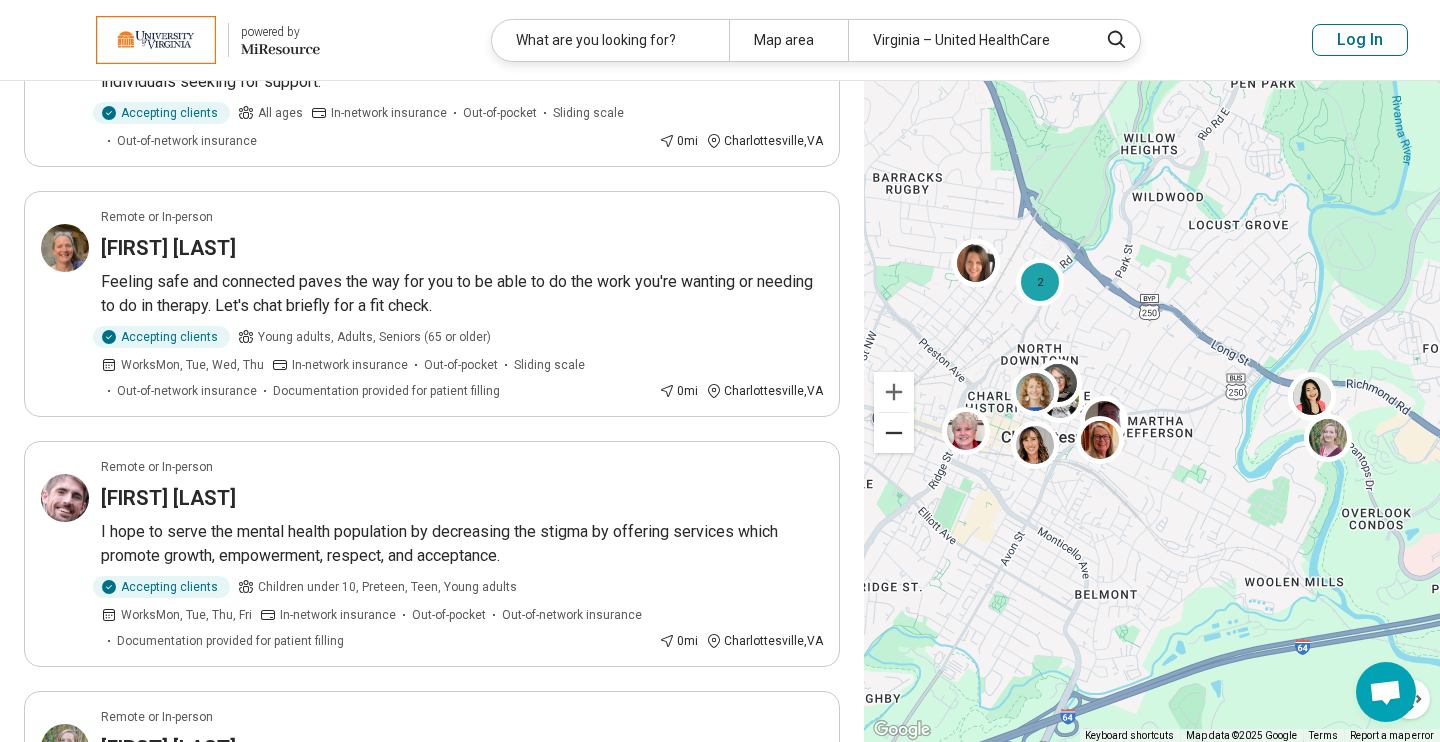 click at bounding box center (894, 433) 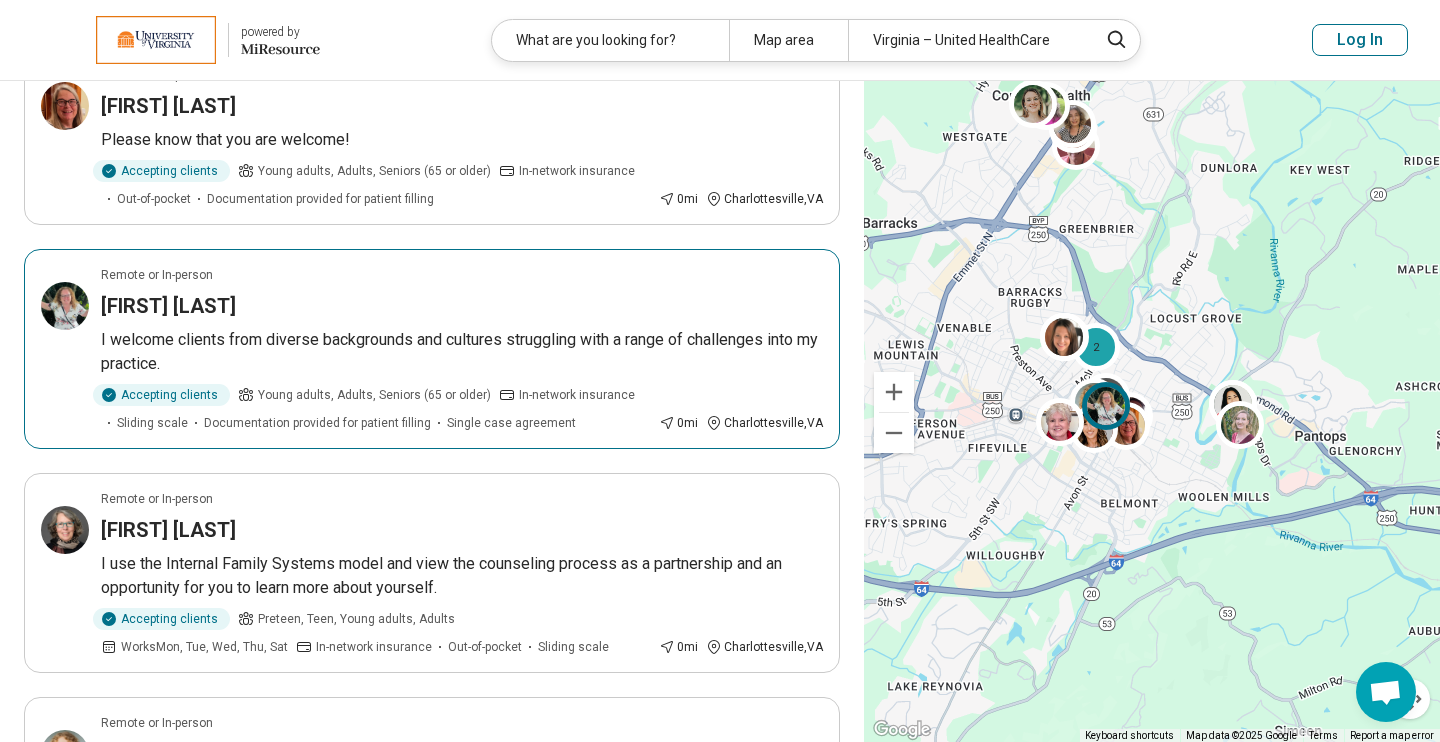scroll, scrollTop: 418, scrollLeft: 0, axis: vertical 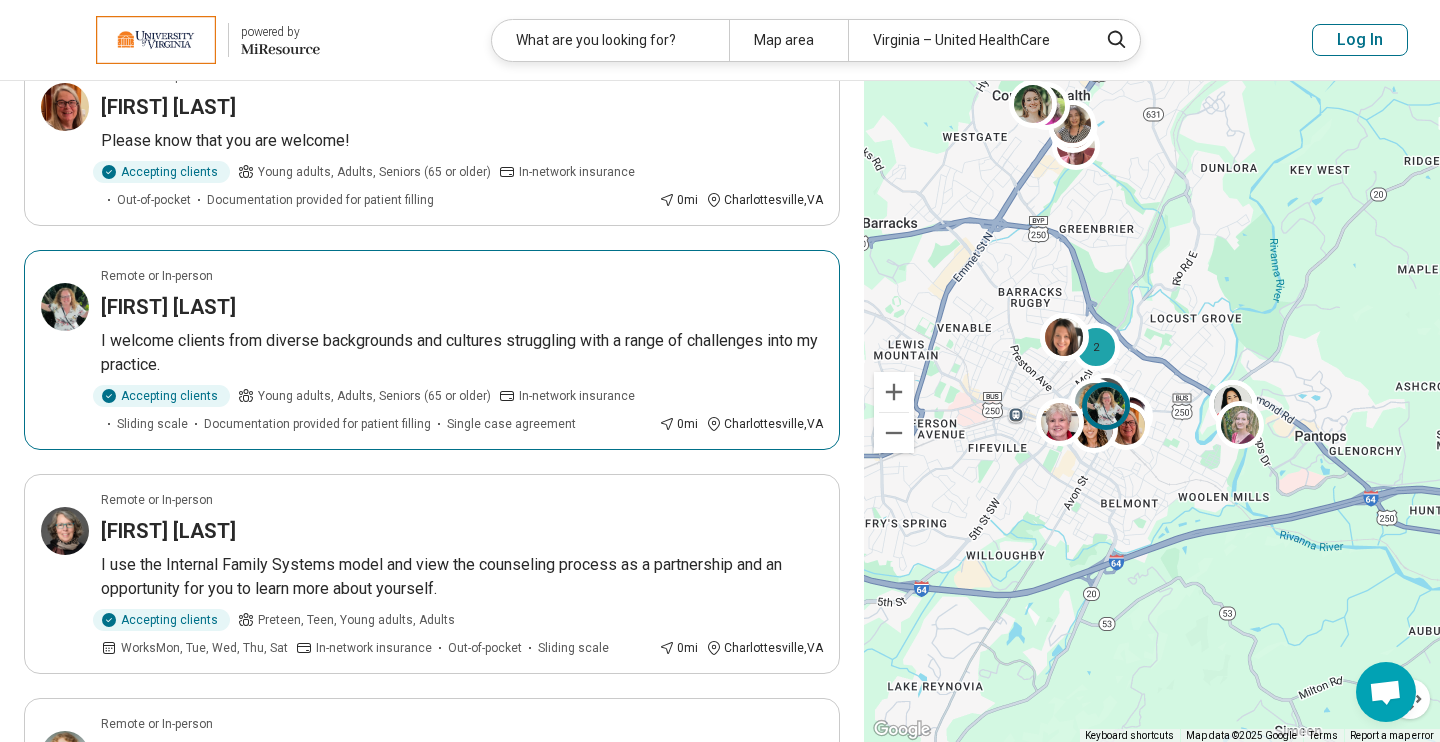 click on "I welcome clients from diverse backgrounds and cultures struggling with a range of challenges into my practice." at bounding box center (462, 353) 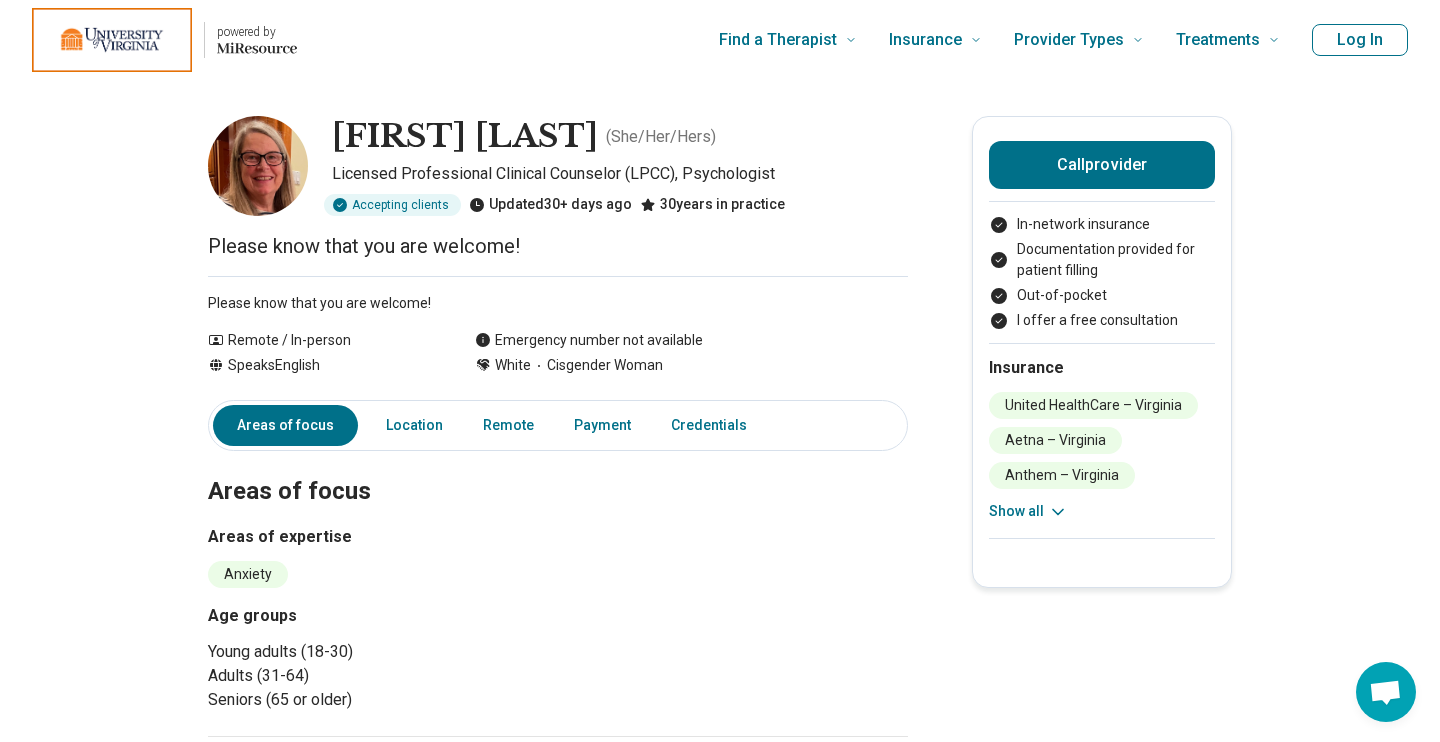 scroll, scrollTop: 0, scrollLeft: 0, axis: both 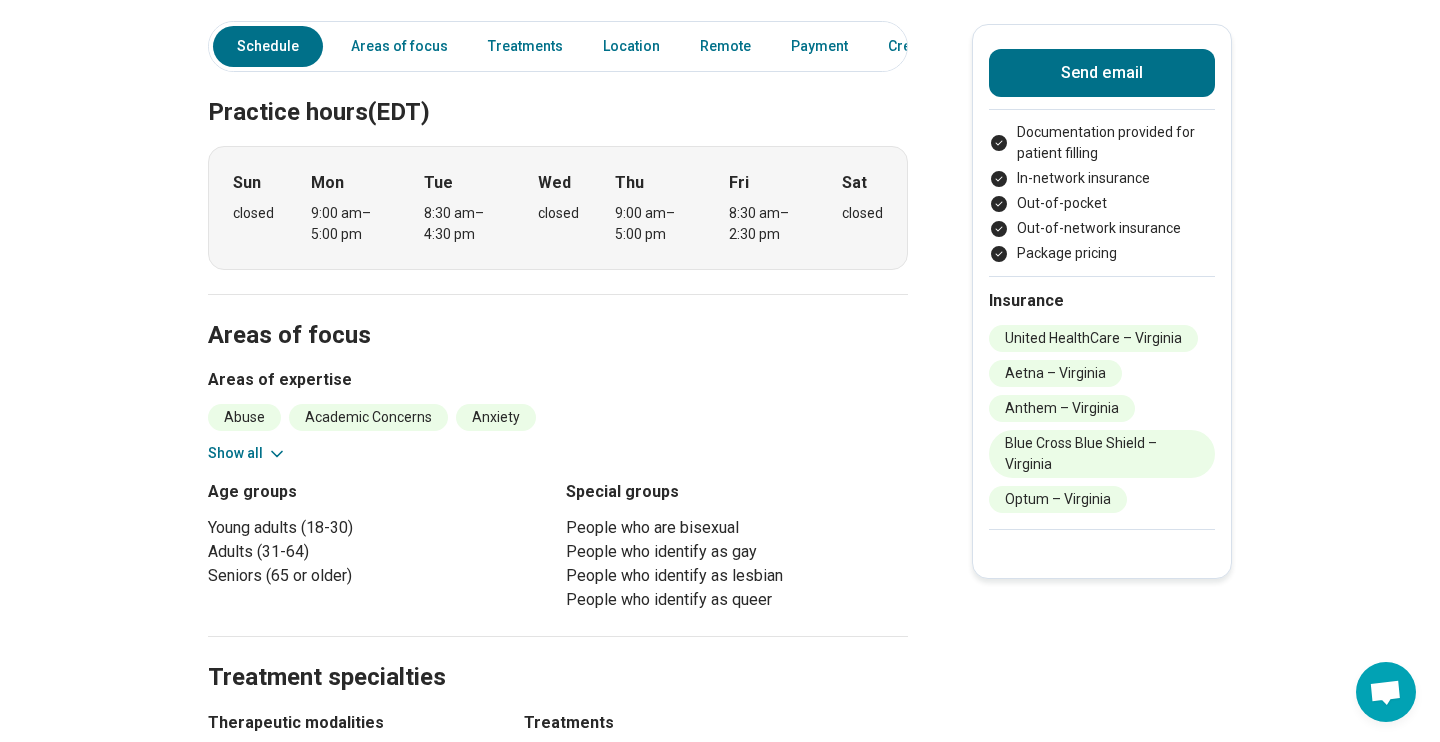 click 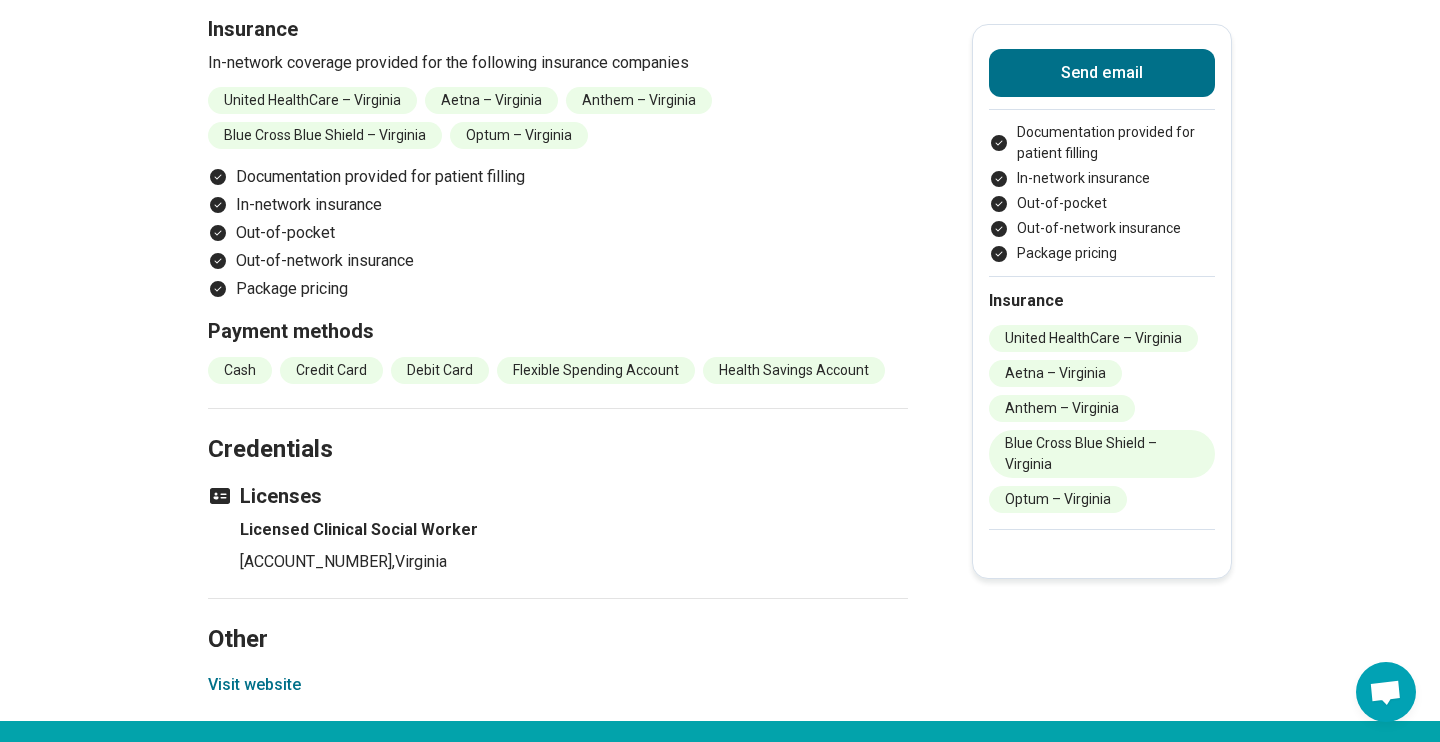 scroll, scrollTop: 2292, scrollLeft: 0, axis: vertical 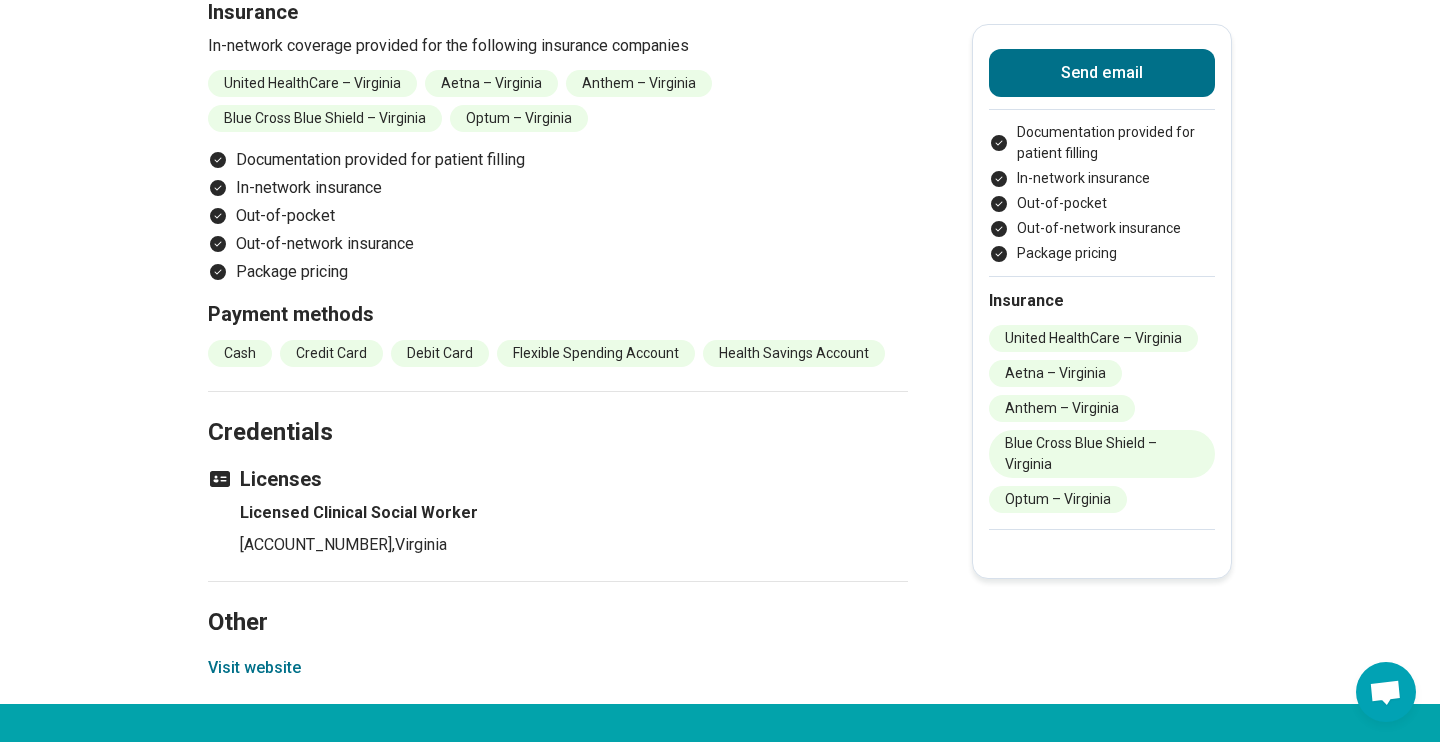click on "Visit website" at bounding box center [254, 668] 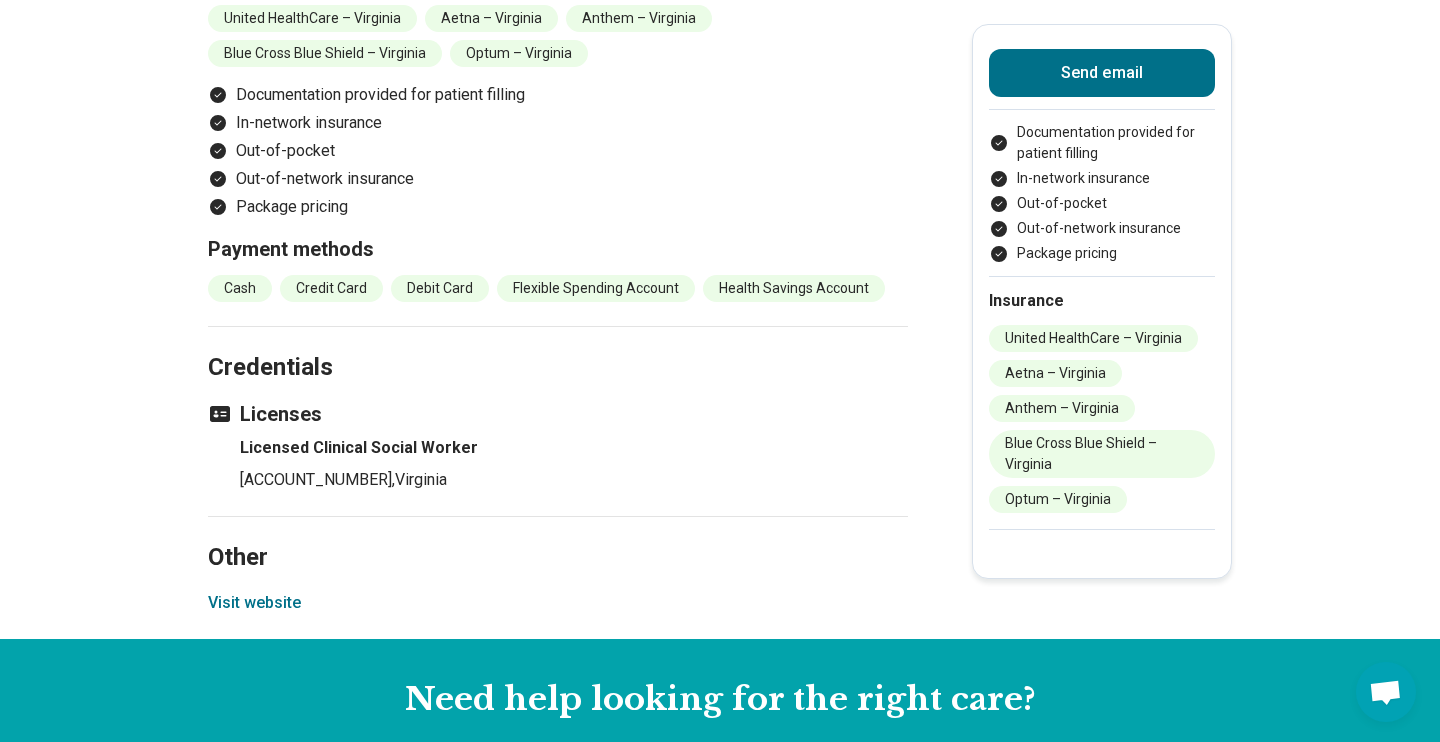 scroll, scrollTop: 2725, scrollLeft: 0, axis: vertical 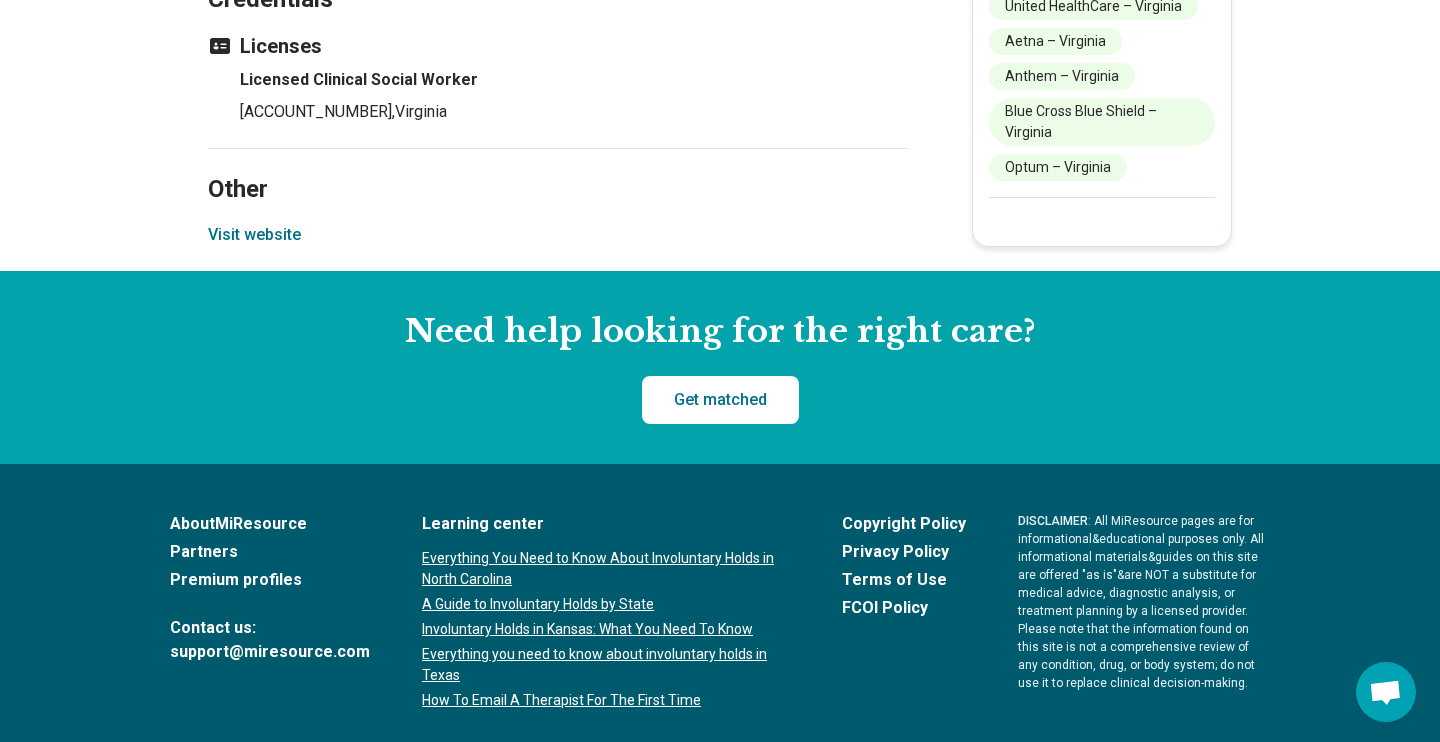 click on "Visit website" at bounding box center (254, 235) 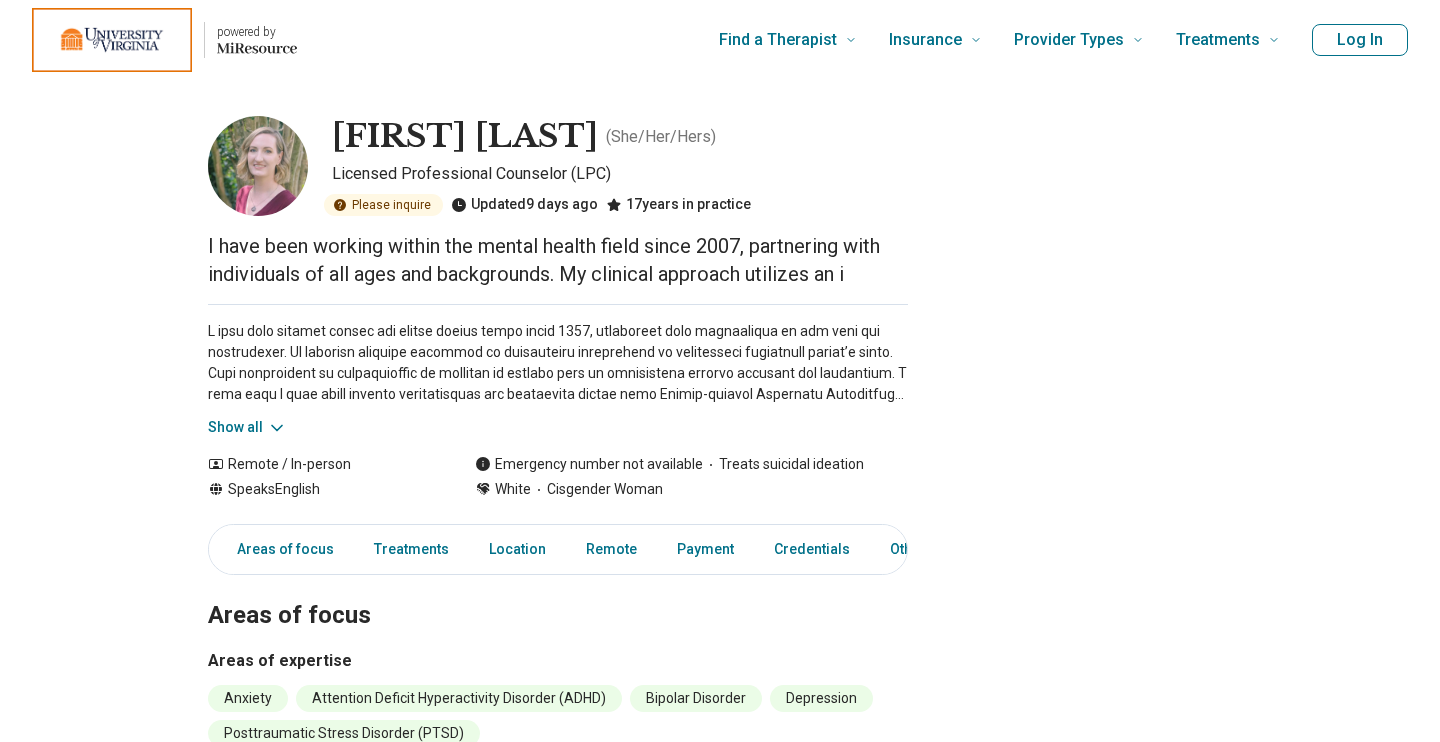 scroll, scrollTop: 0, scrollLeft: 0, axis: both 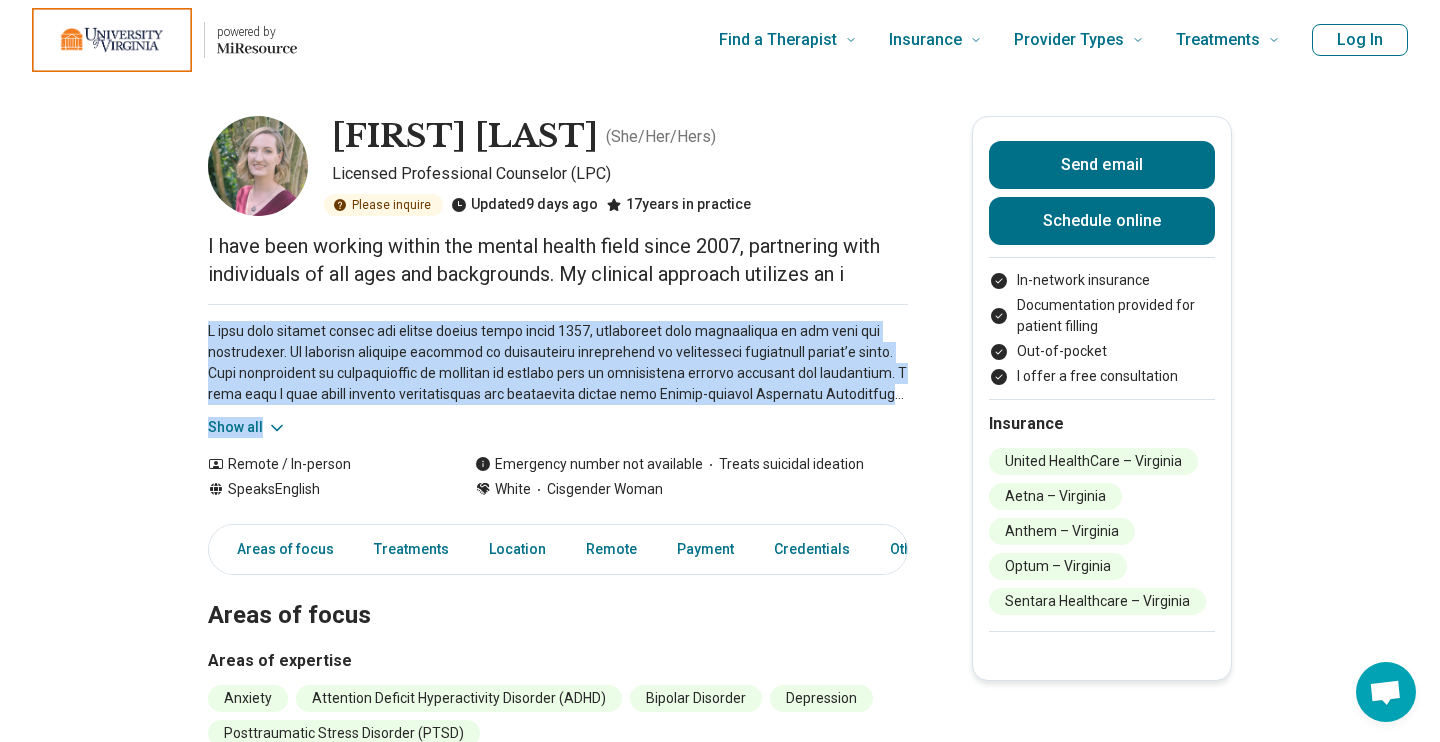 drag, startPoint x: 0, startPoint y: 0, endPoint x: 816, endPoint y: 286, distance: 864.6687 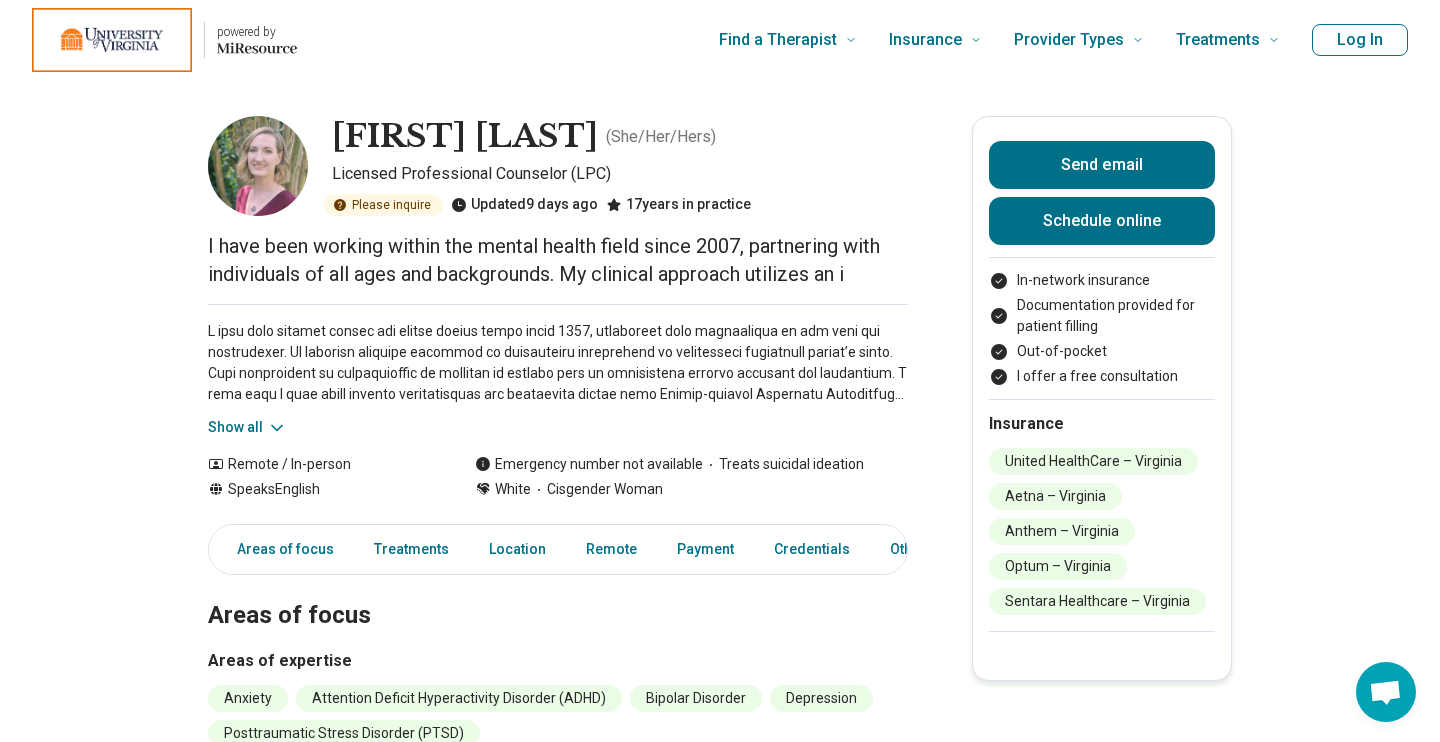 click at bounding box center [558, 363] 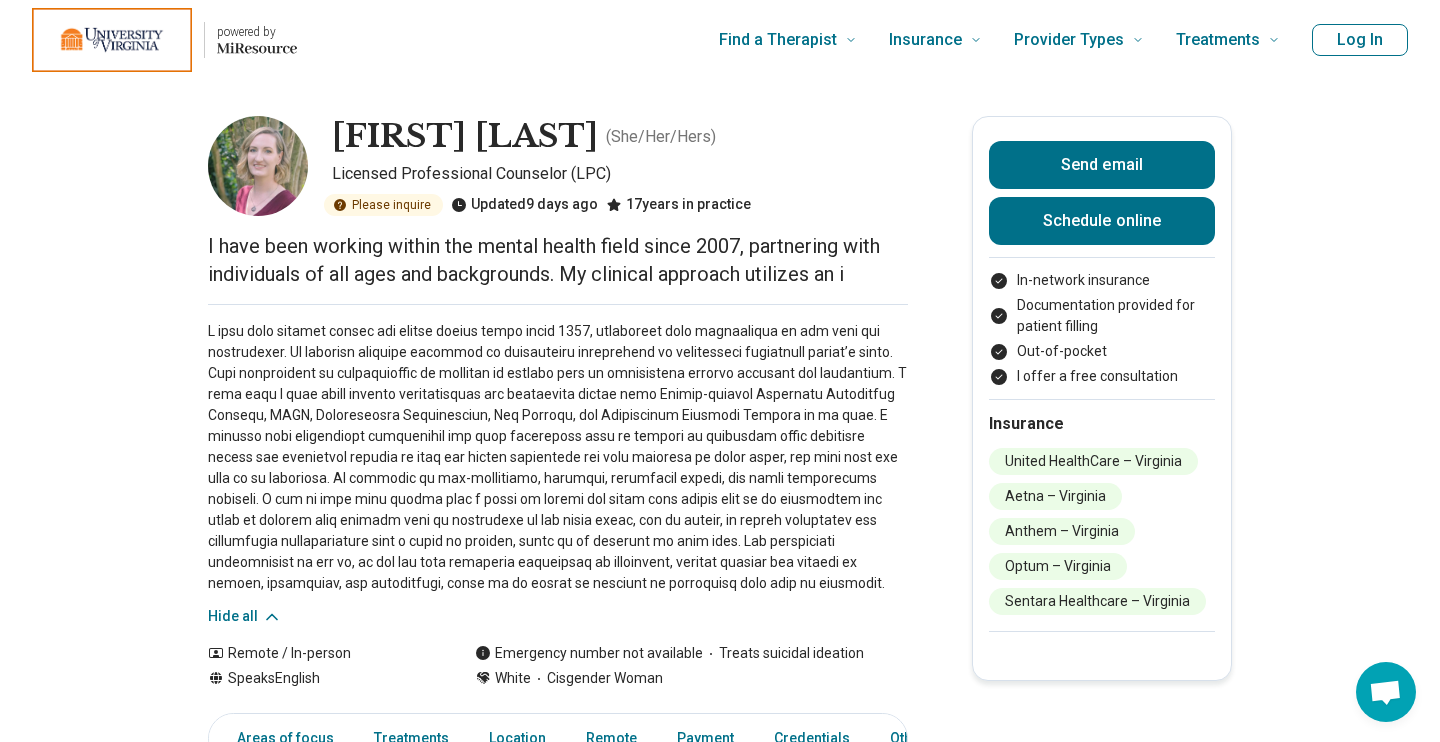 click on "I have been working within the mental health field since 2007, partnering with individuals of all ages and backgrounds. My clinical approach utilizes an i" at bounding box center [558, 260] 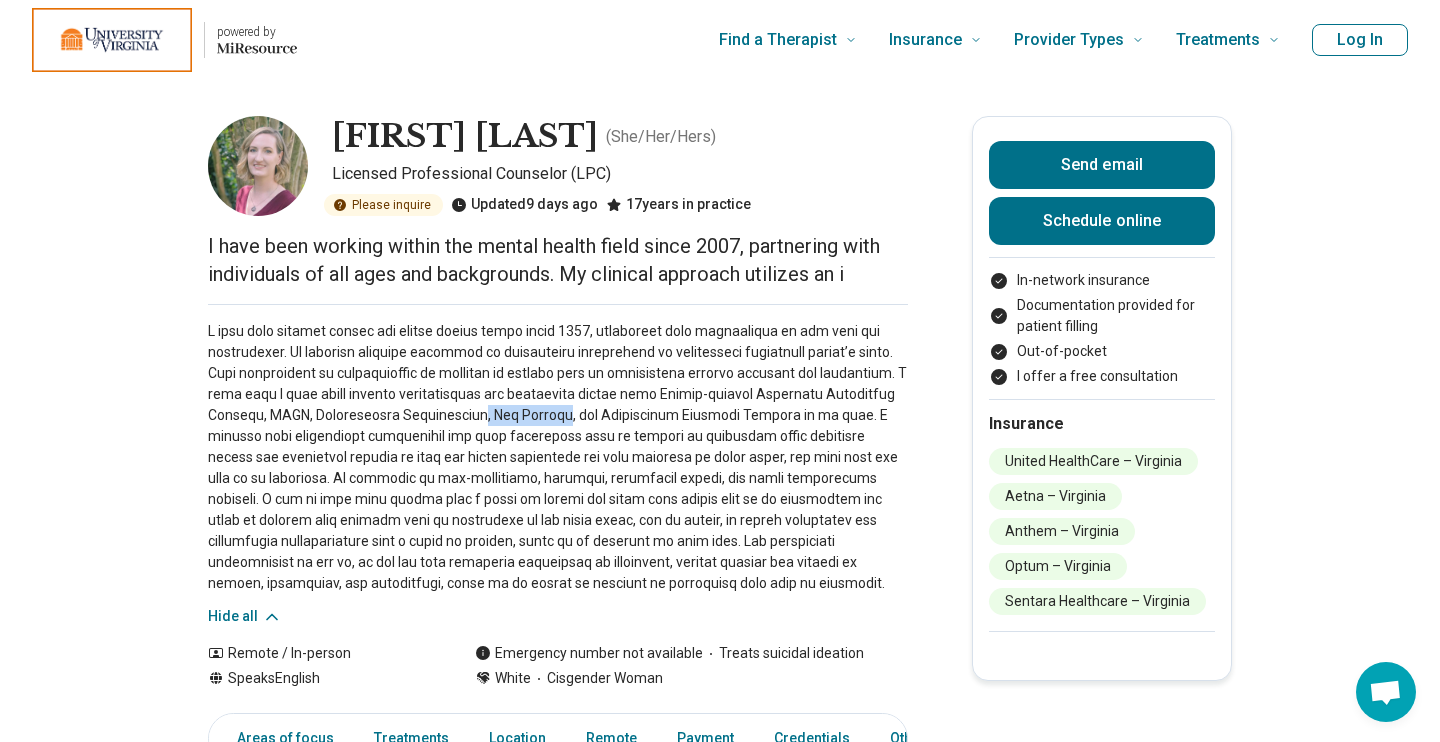 drag, startPoint x: 465, startPoint y: 420, endPoint x: 541, endPoint y: 420, distance: 76 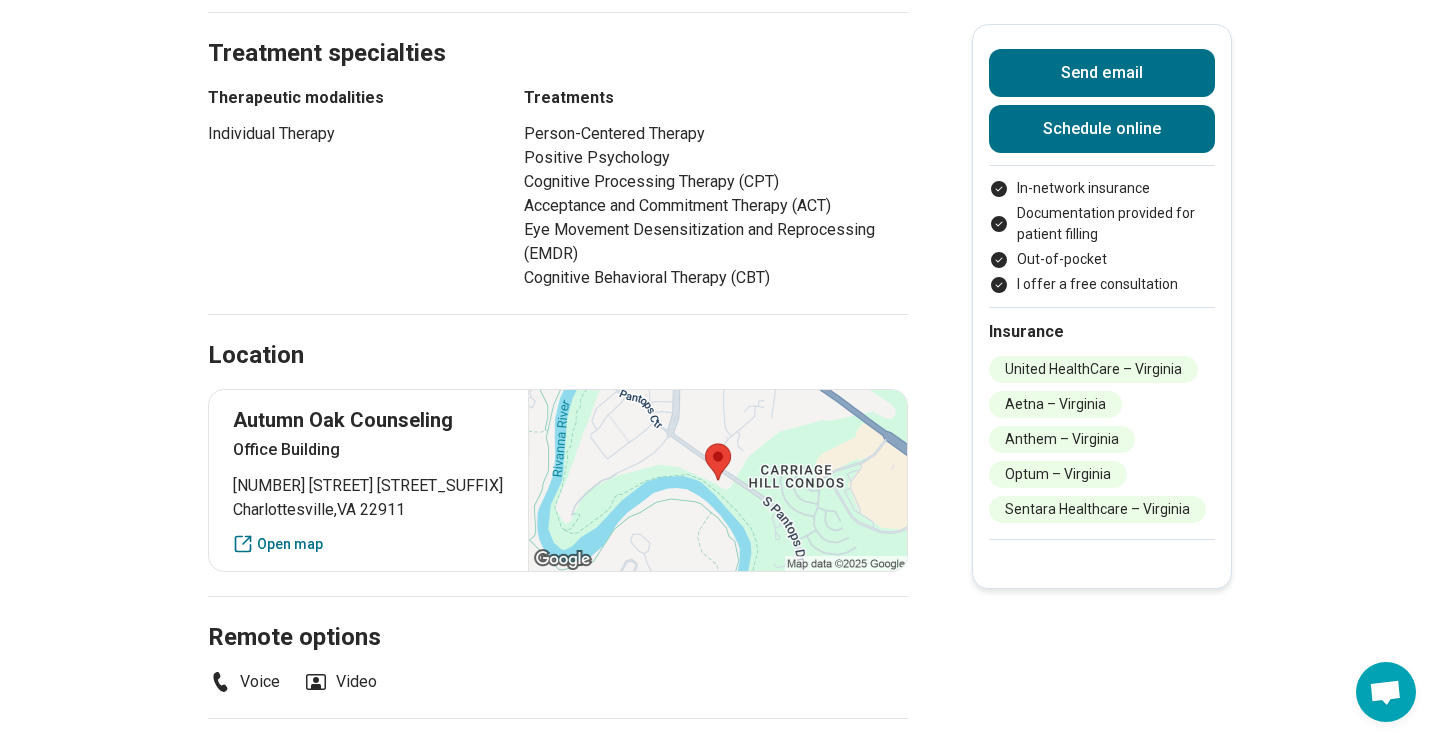 scroll, scrollTop: 1172, scrollLeft: 0, axis: vertical 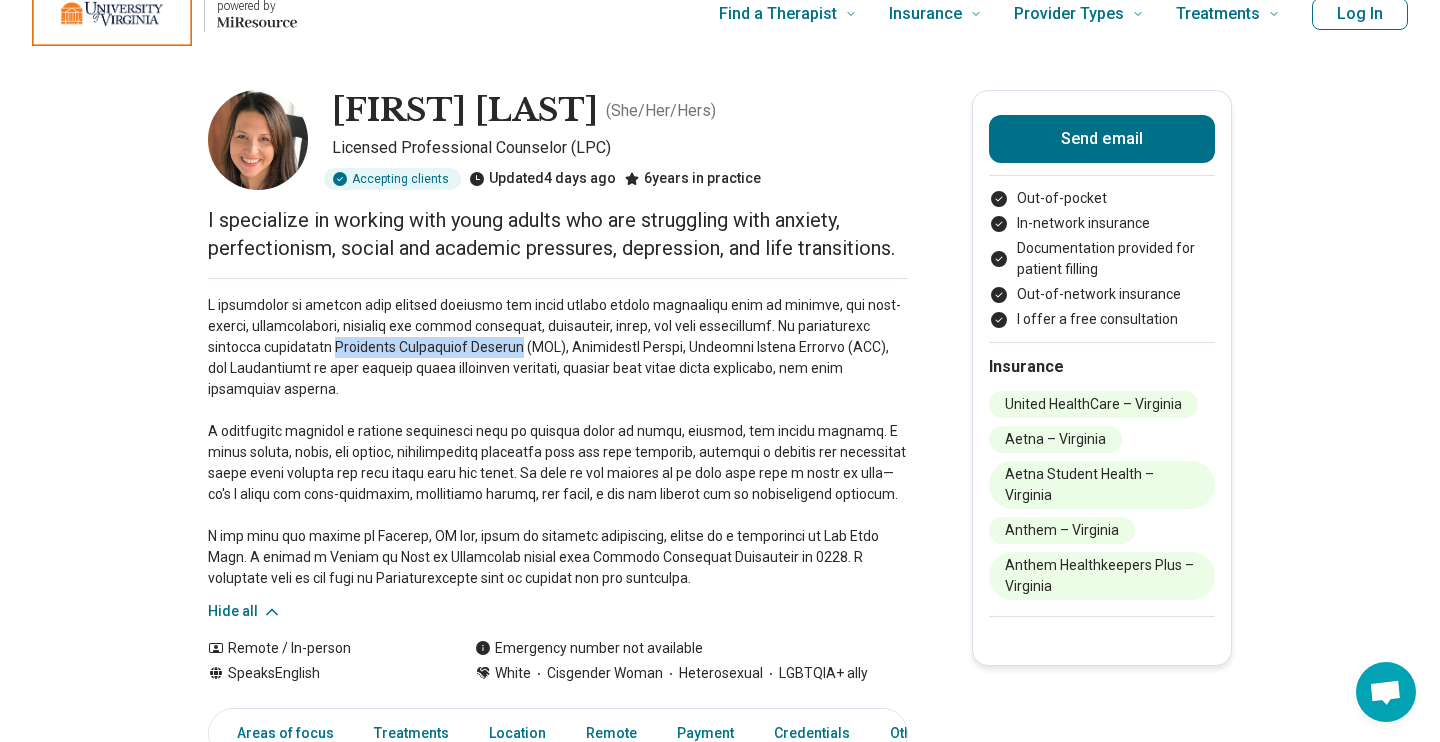 drag, startPoint x: 338, startPoint y: 347, endPoint x: 515, endPoint y: 353, distance: 177.10167 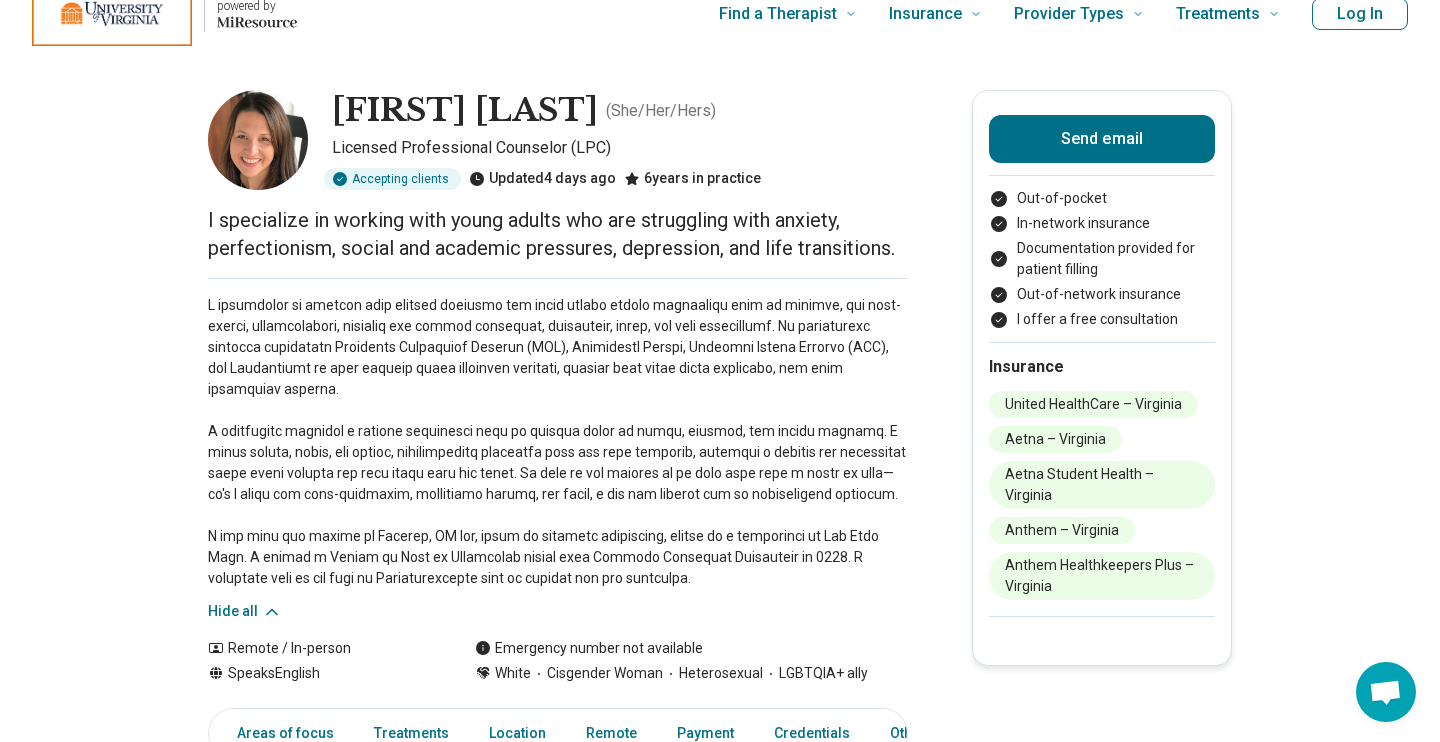 click at bounding box center (558, 442) 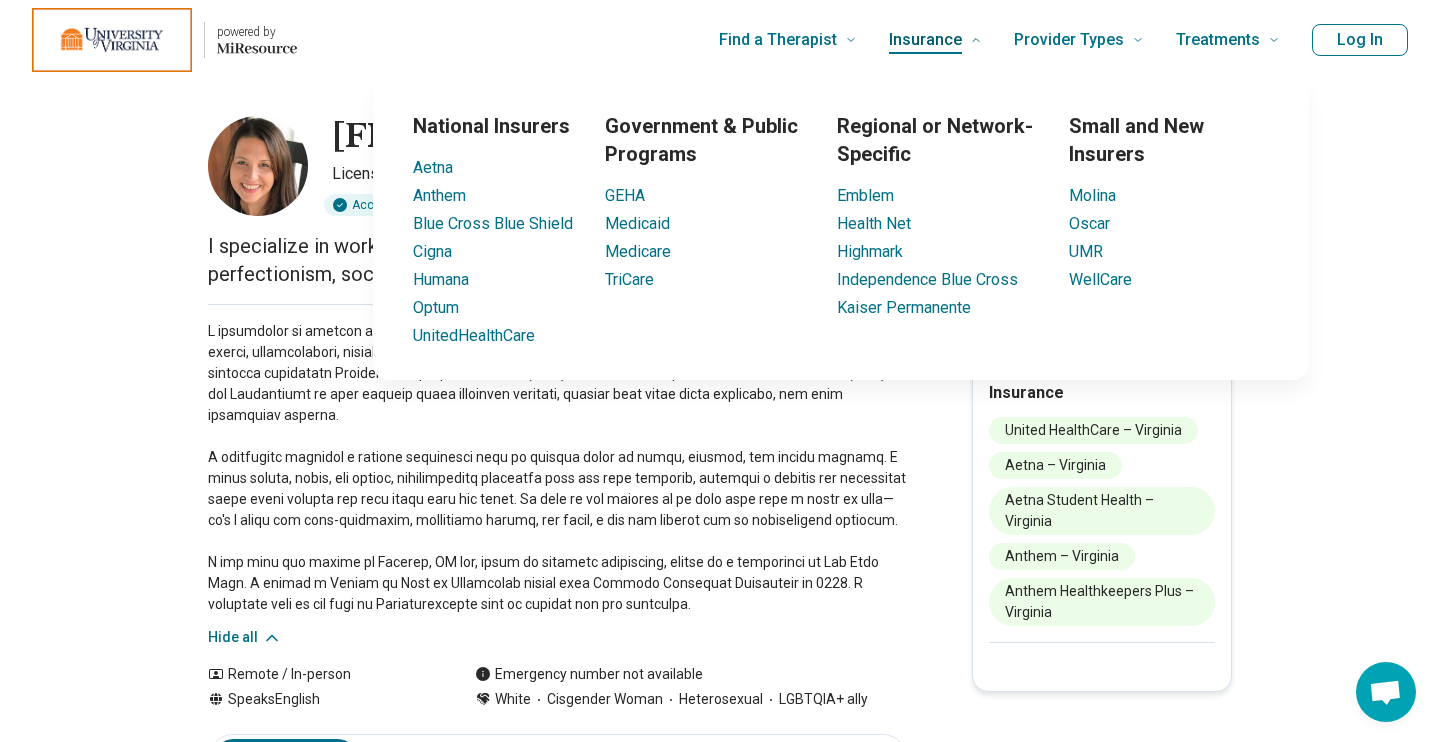 scroll, scrollTop: 0, scrollLeft: 0, axis: both 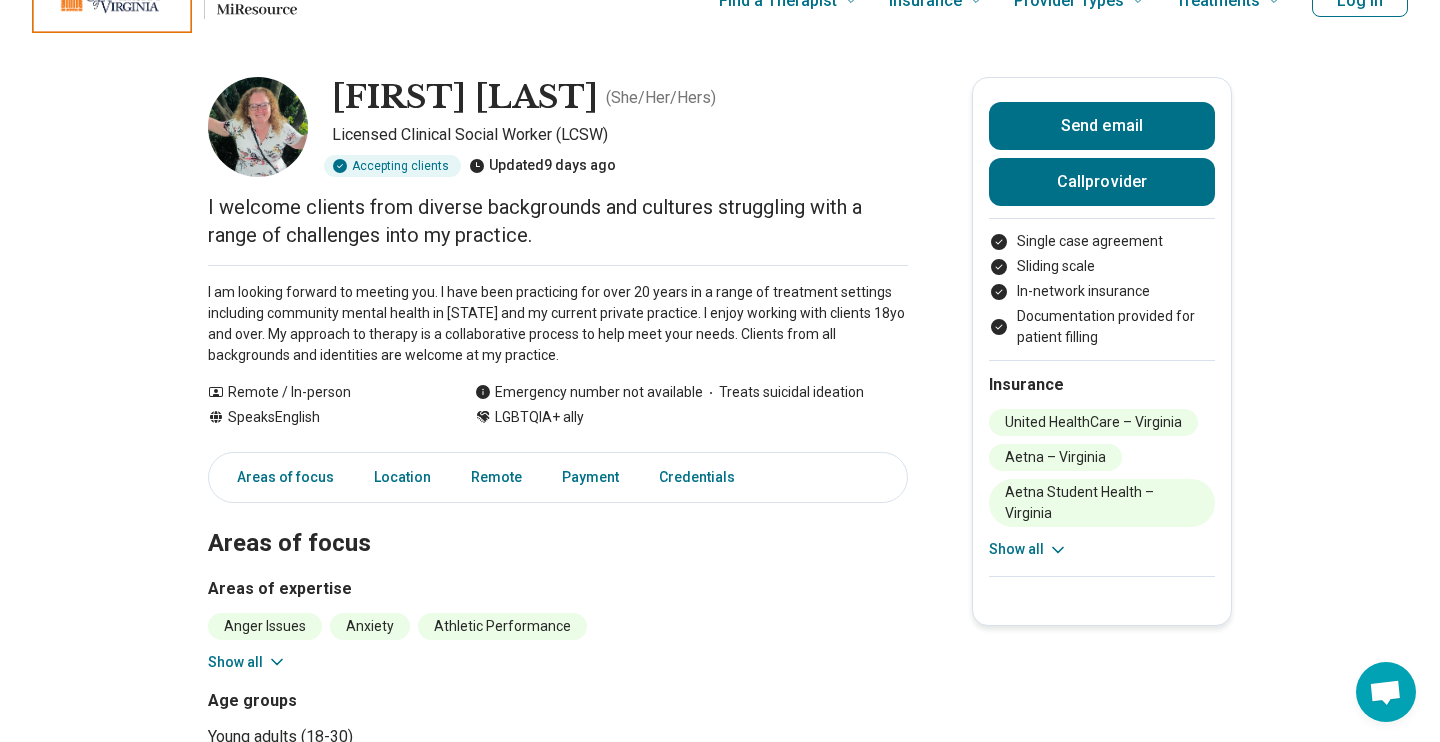 drag, startPoint x: 424, startPoint y: 342, endPoint x: 763, endPoint y: 343, distance: 339.00146 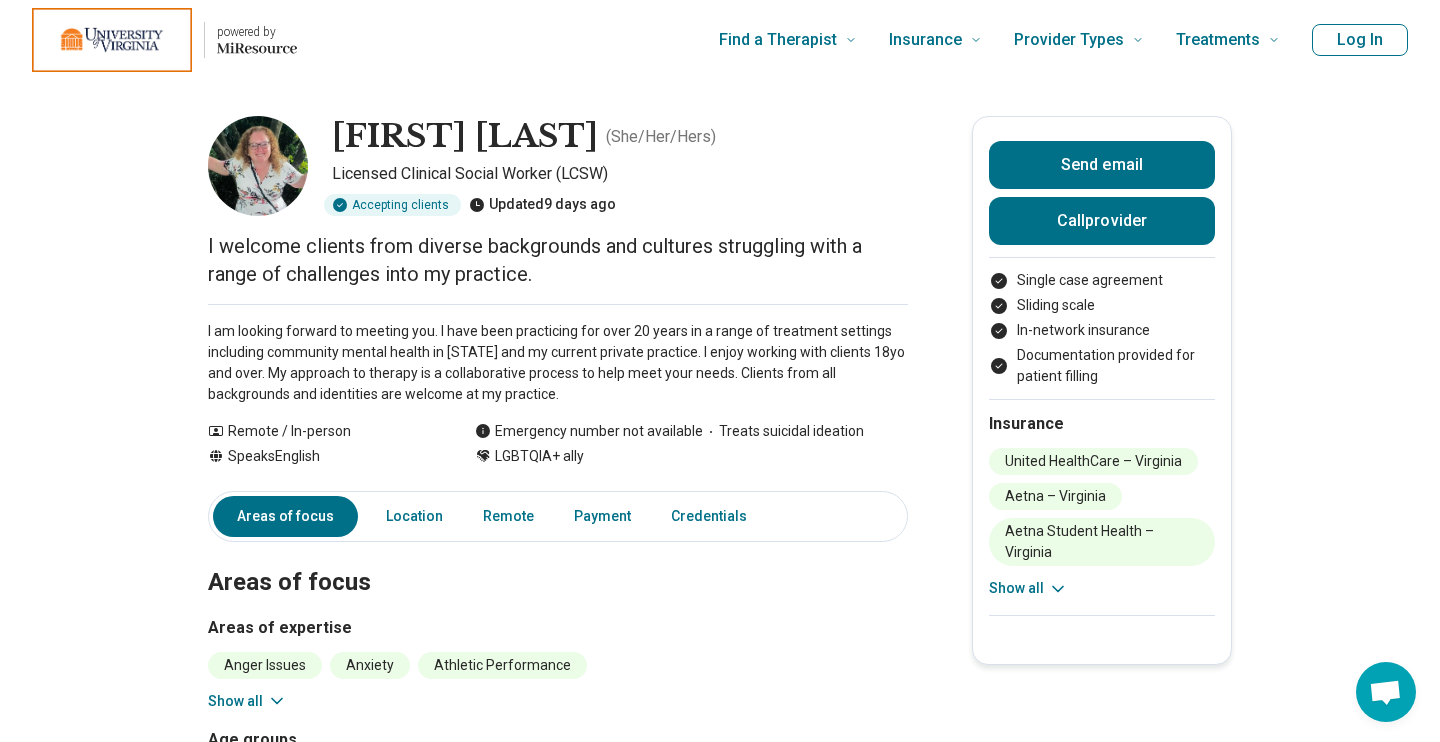 scroll, scrollTop: 0, scrollLeft: 0, axis: both 